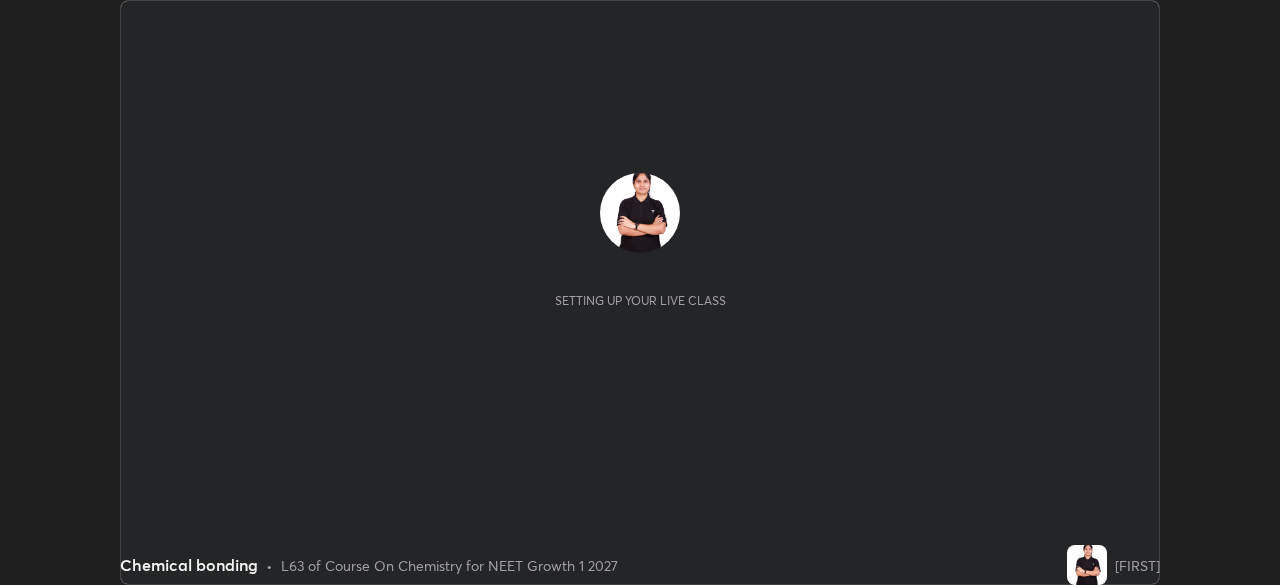 scroll, scrollTop: 0, scrollLeft: 0, axis: both 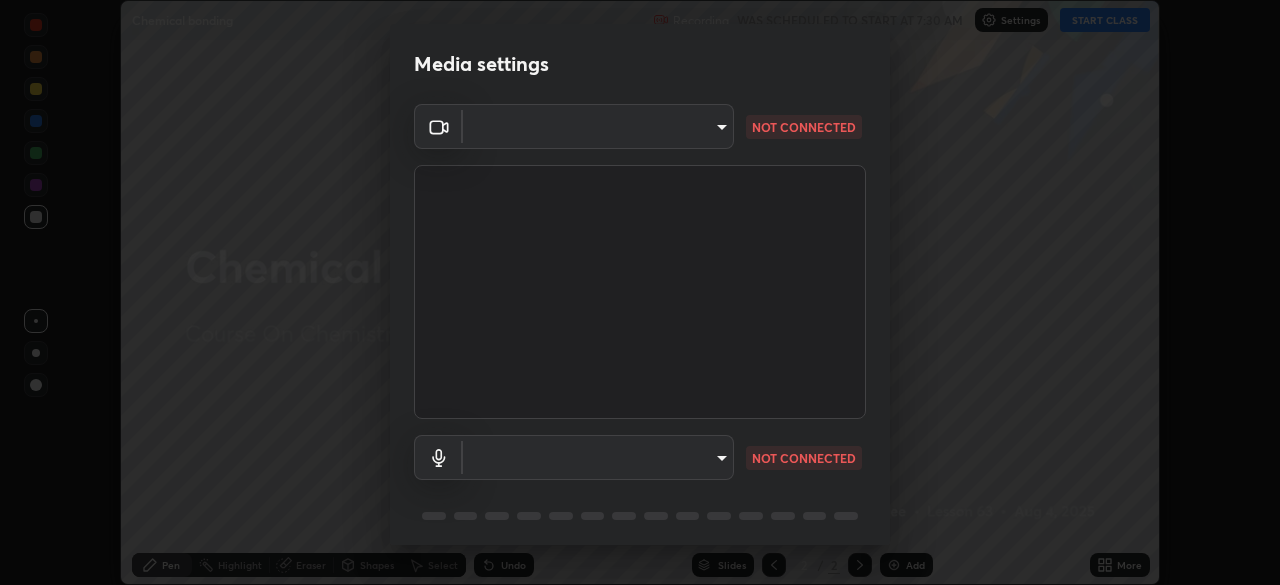 type on "5402053dac797fbd6203b9055fefd71c8703e877445e1219393e3e645ba4b0f2" 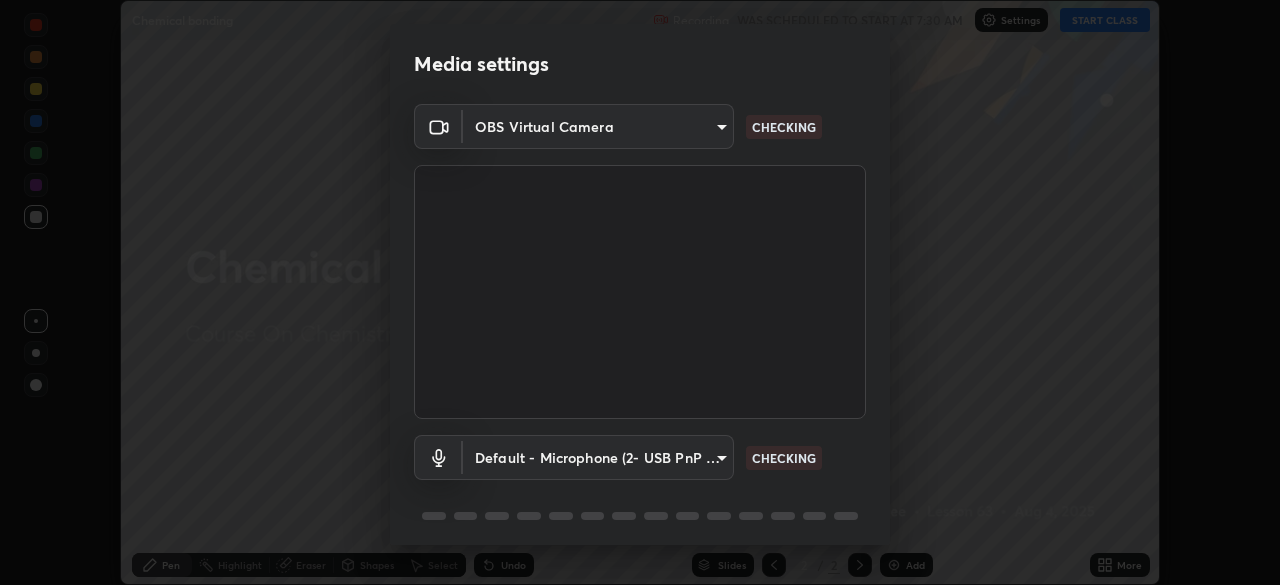scroll, scrollTop: 71, scrollLeft: 0, axis: vertical 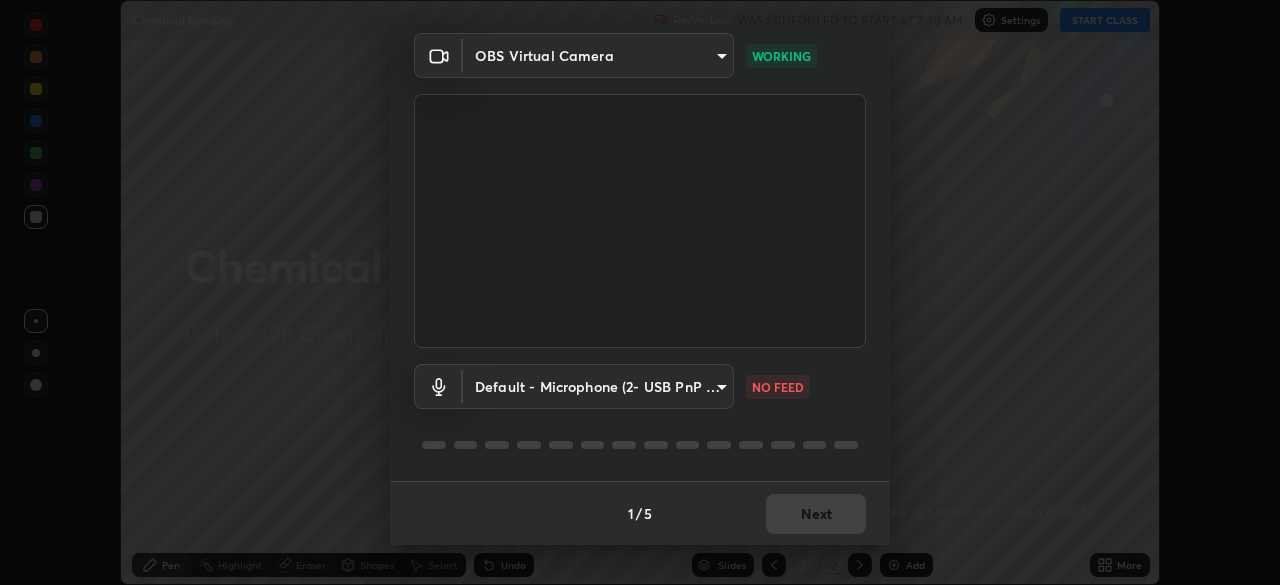 click on "Erase all Chemical bonding Recording WAS SCHEDULED TO START AT  7:30 AM Settings START CLASS Setting up your live class Chemical bonding • L63 of Course On Chemistry for NEET Growth 1 2027 [FIRST] Pen Highlight Eraser Shapes Select Undo Slides 2 / 2 Add More No doubts shared Encourage your learners to ask a doubt for better clarity Report an issue Reason for reporting Buffering Chat not working Audio - Video sync issue Educator video quality low ​ Attach an image Report Media settings OBS Virtual Camera 5402053dac797fbd6203b9055fefd71c8703e877445e1219393e3e645ba4b0f2 WORKING Default - Microphone (2- USB PnP Sound Device) default NO FEED 1 / 5 Next" at bounding box center [640, 292] 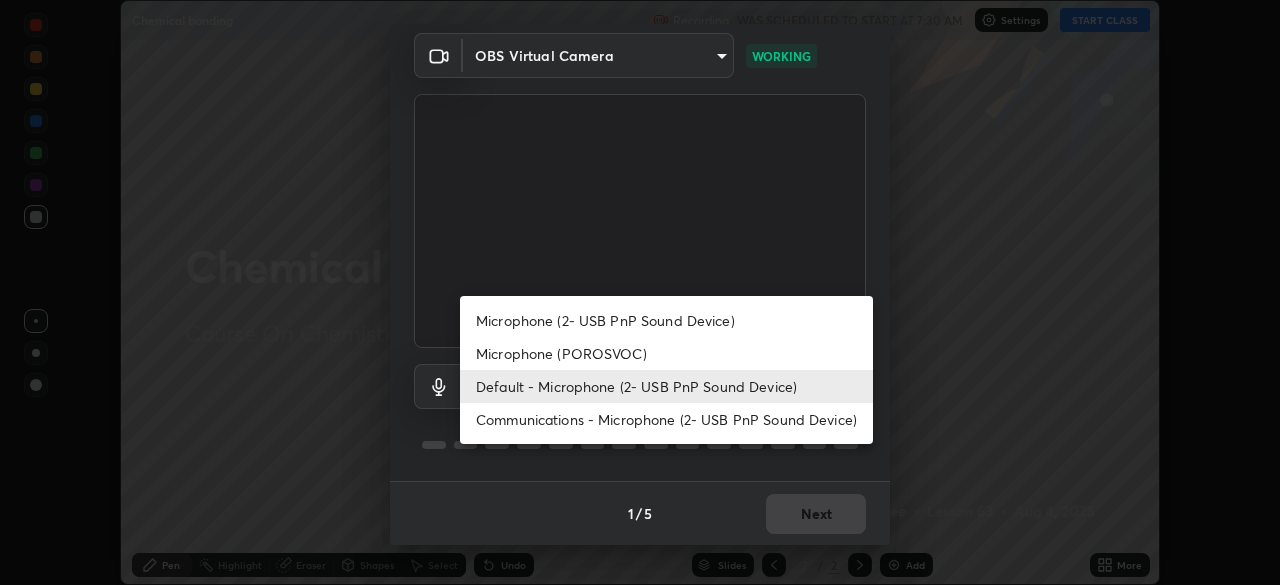 click on "Default - Microphone (2- USB PnP Sound Device)" at bounding box center [666, 386] 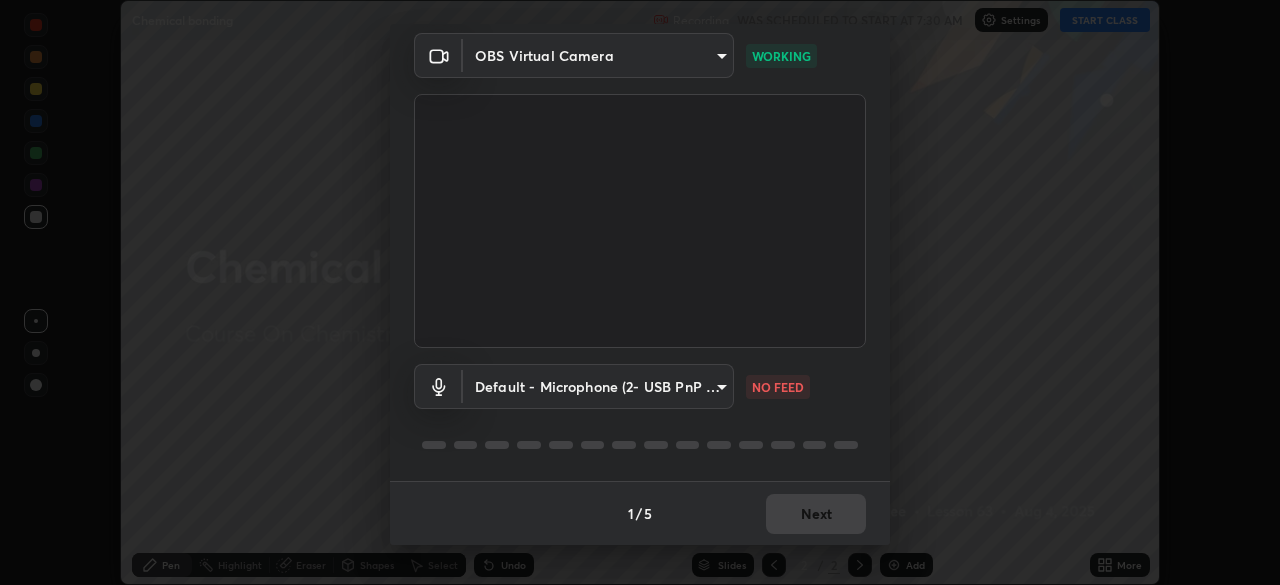 click on "Erase all Chemical bonding Recording WAS SCHEDULED TO START AT  7:30 AM Settings START CLASS Setting up your live class Chemical bonding • L63 of Course On Chemistry for NEET Growth 1 2027 [FIRST] Pen Highlight Eraser Shapes Select Undo Slides 2 / 2 Add More No doubts shared Encourage your learners to ask a doubt for better clarity Report an issue Reason for reporting Buffering Chat not working Audio - Video sync issue Educator video quality low ​ Attach an image Report Media settings OBS Virtual Camera 5402053dac797fbd6203b9055fefd71c8703e877445e1219393e3e645ba4b0f2 WORKING Default - Microphone (2- USB PnP Sound Device) default NO FEED 1 / 5 Next" at bounding box center (640, 292) 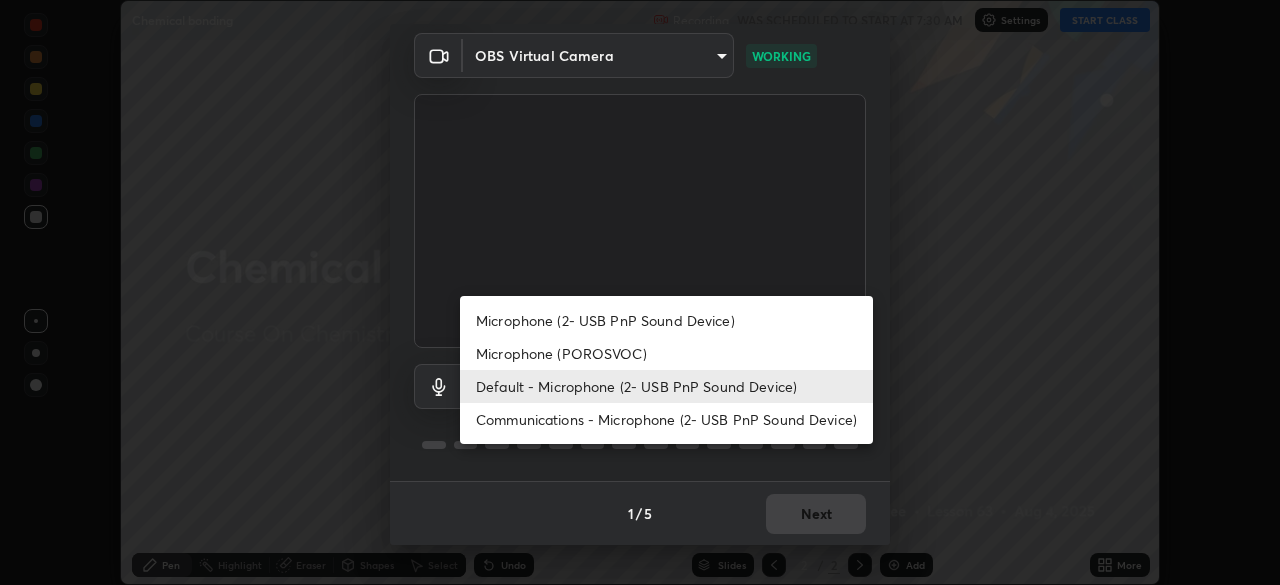 click on "Communications - Microphone (2- USB PnP Sound Device)" at bounding box center [666, 419] 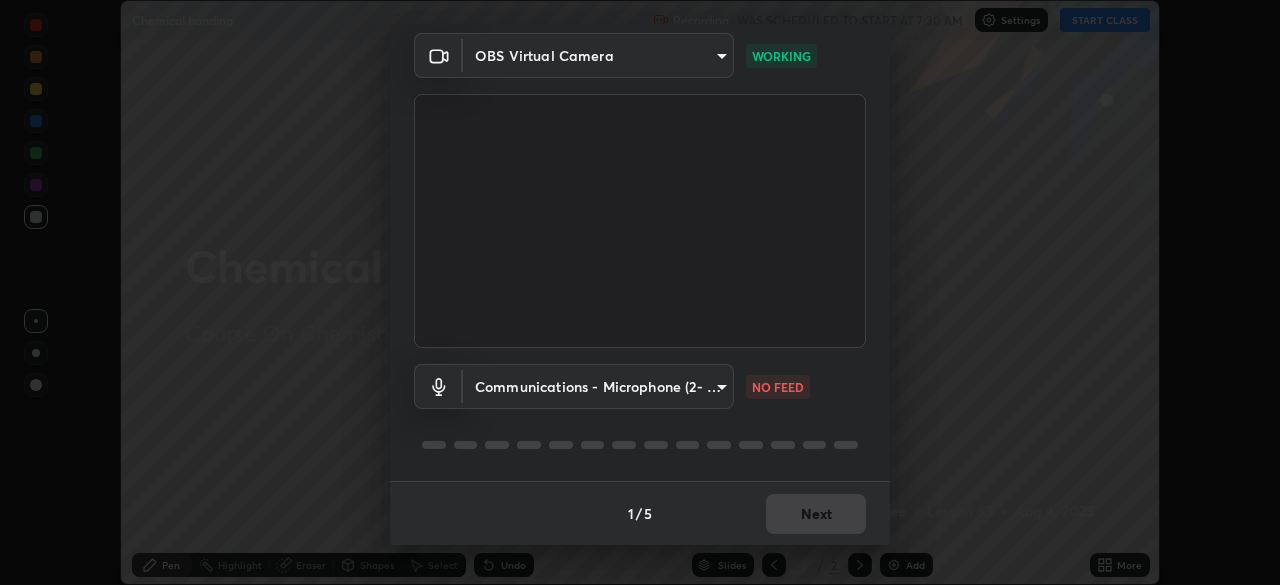 type on "communications" 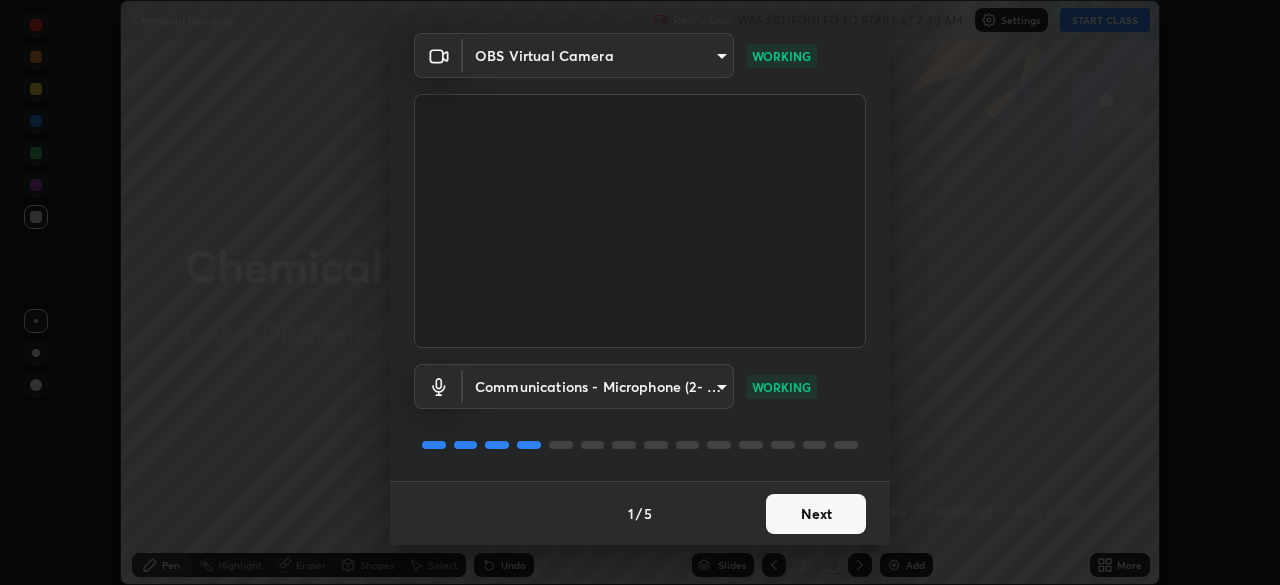 click on "Next" at bounding box center [816, 514] 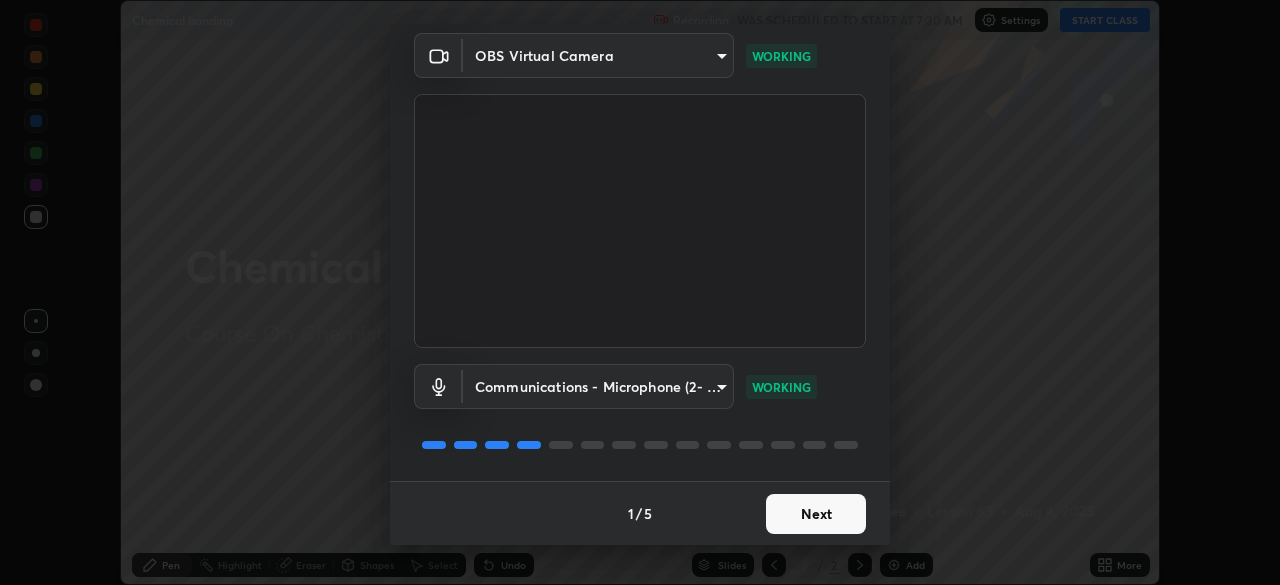 scroll, scrollTop: 0, scrollLeft: 0, axis: both 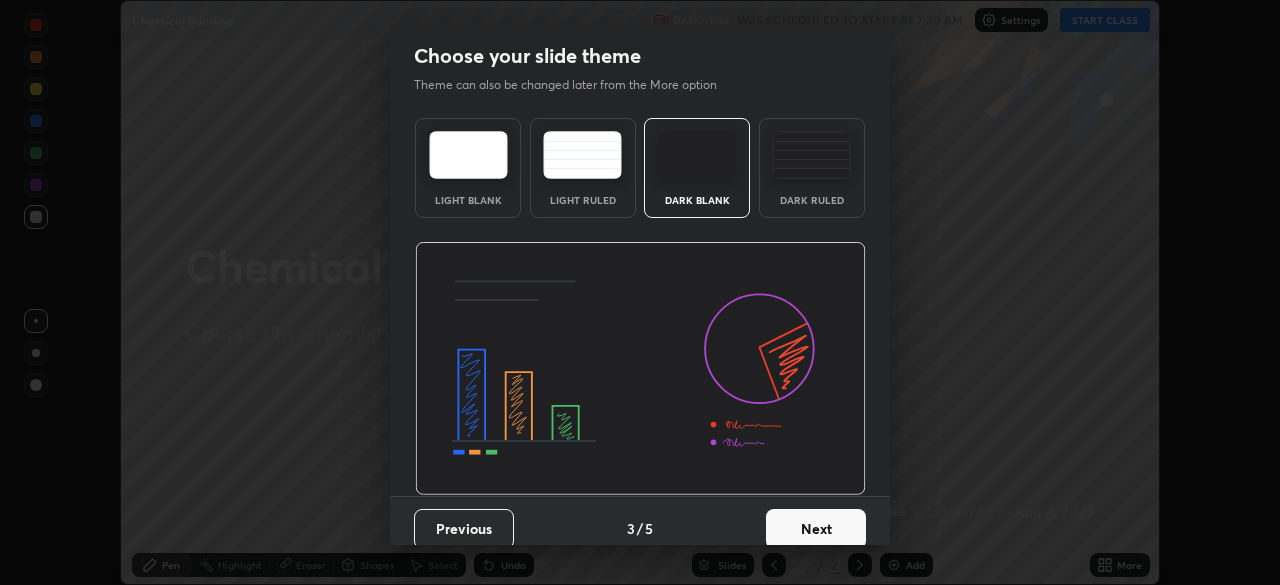 click on "Next" at bounding box center (816, 529) 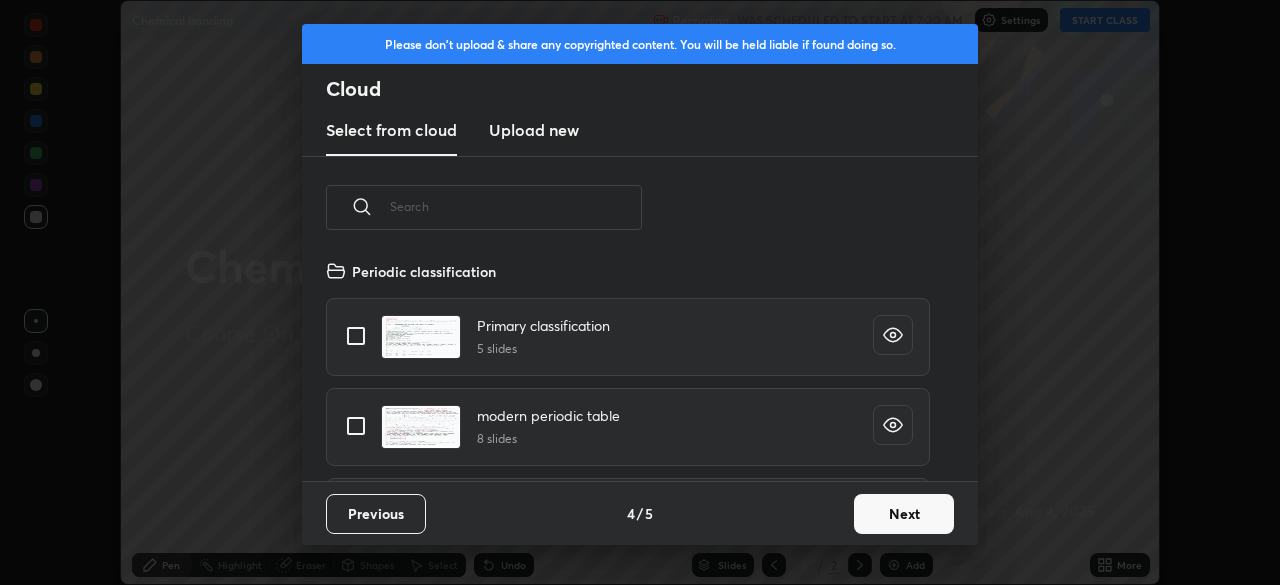 click on "Next" at bounding box center [904, 514] 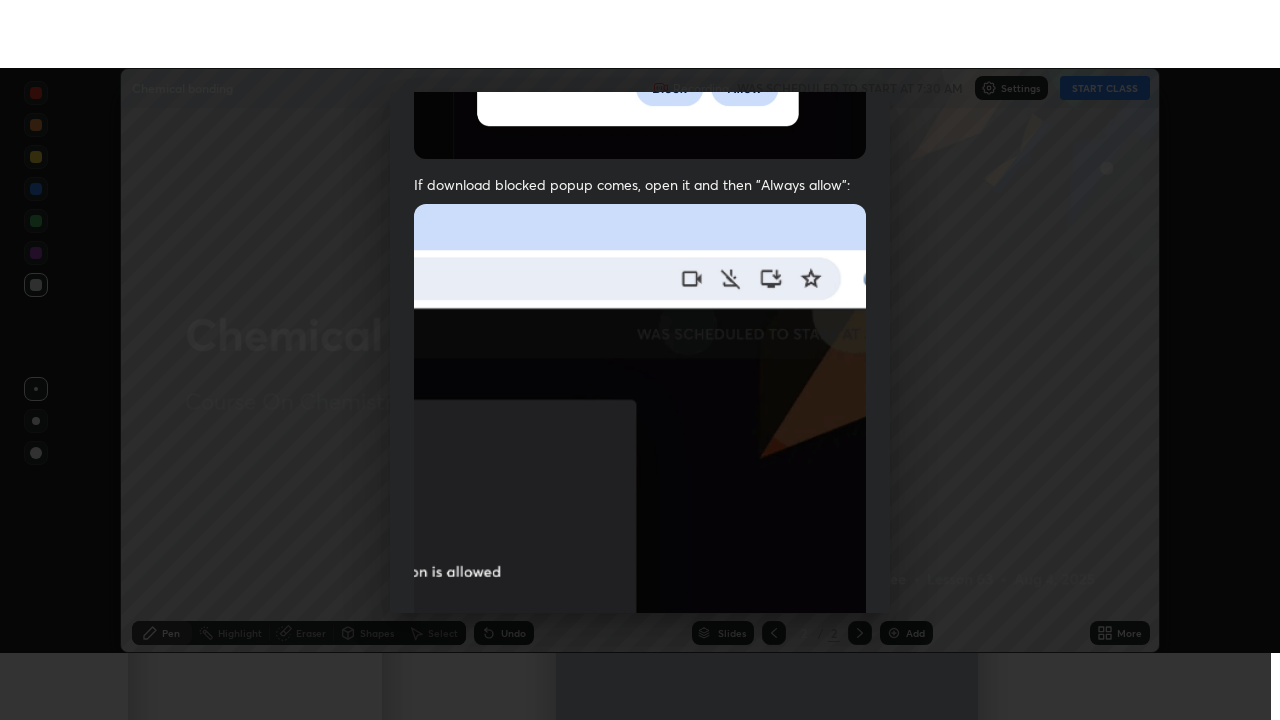 scroll, scrollTop: 479, scrollLeft: 0, axis: vertical 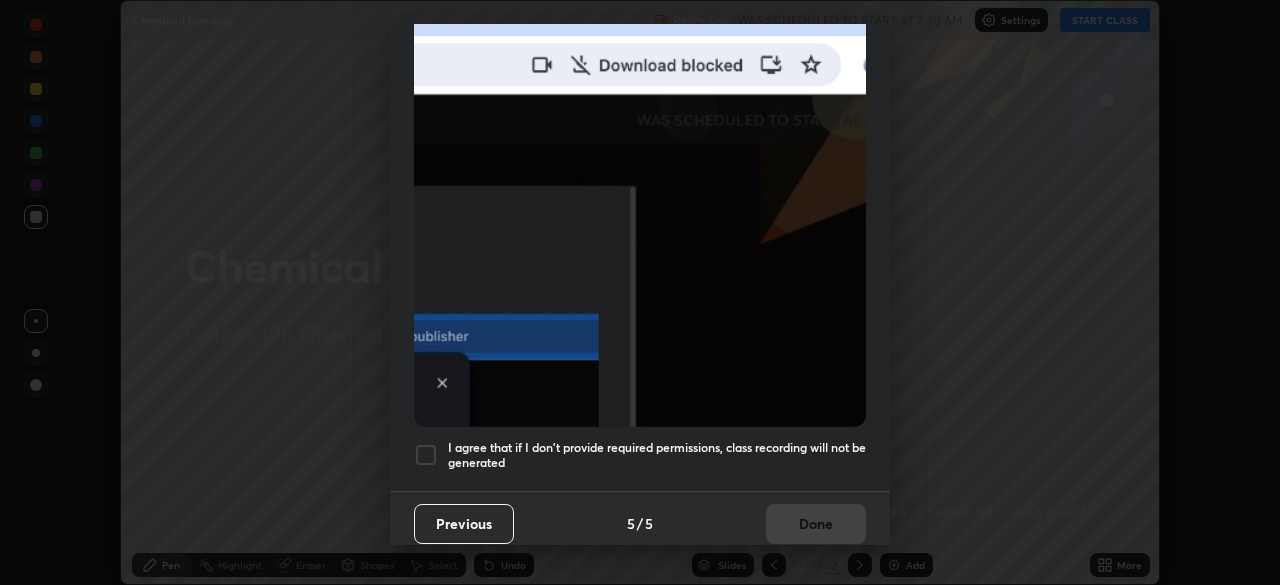 click at bounding box center (426, 455) 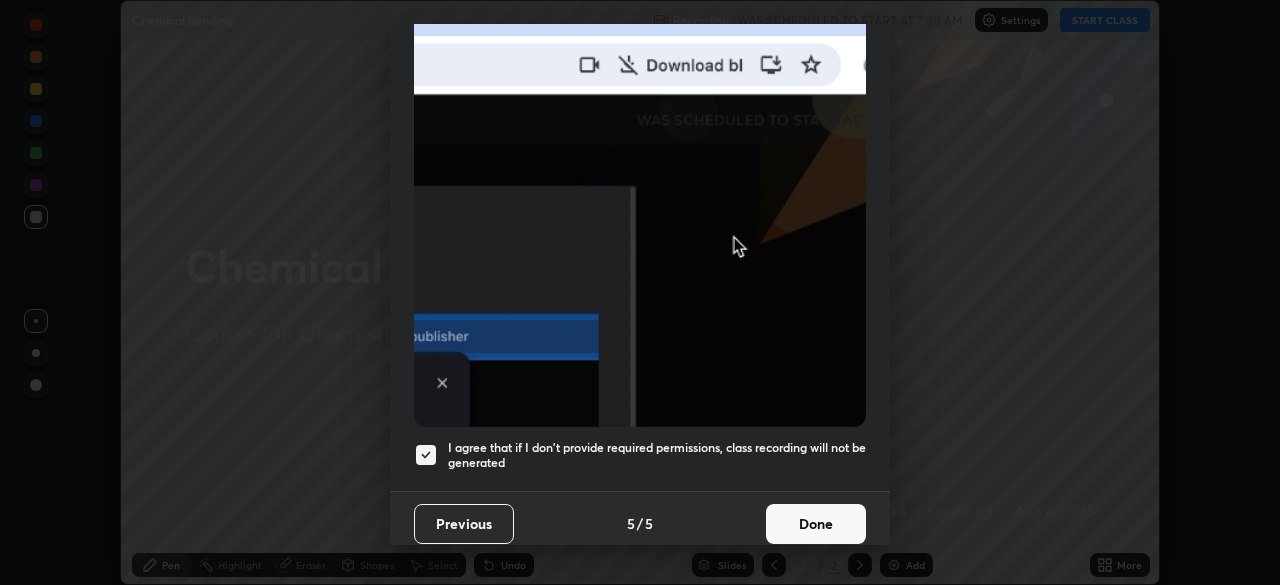 click on "Done" at bounding box center [816, 524] 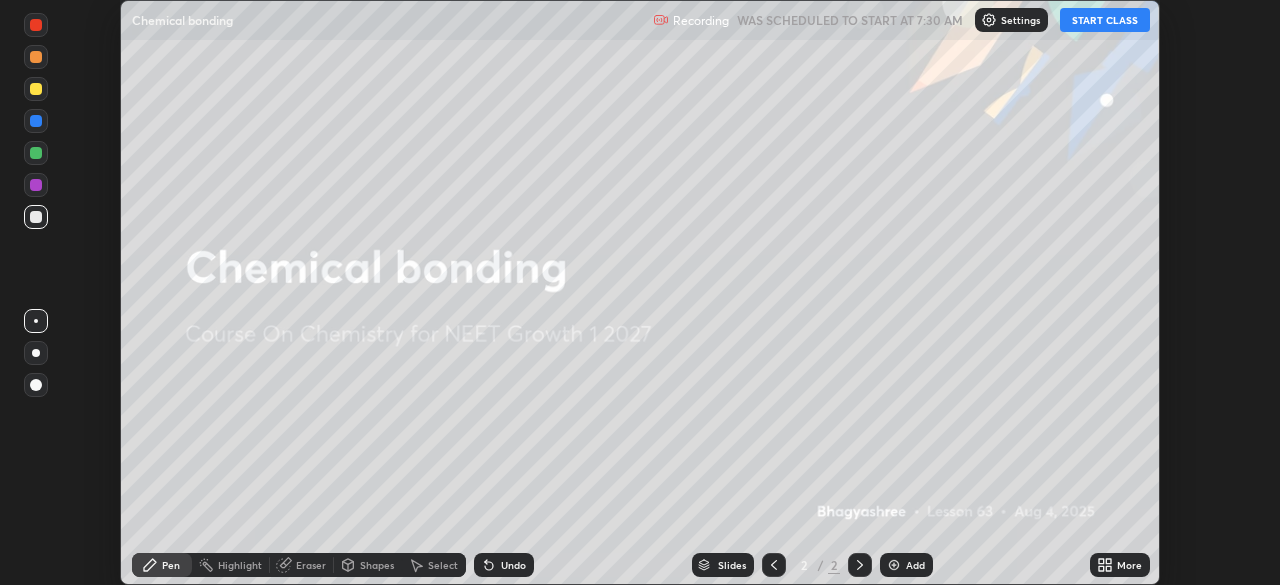 click on "START CLASS" at bounding box center [1105, 20] 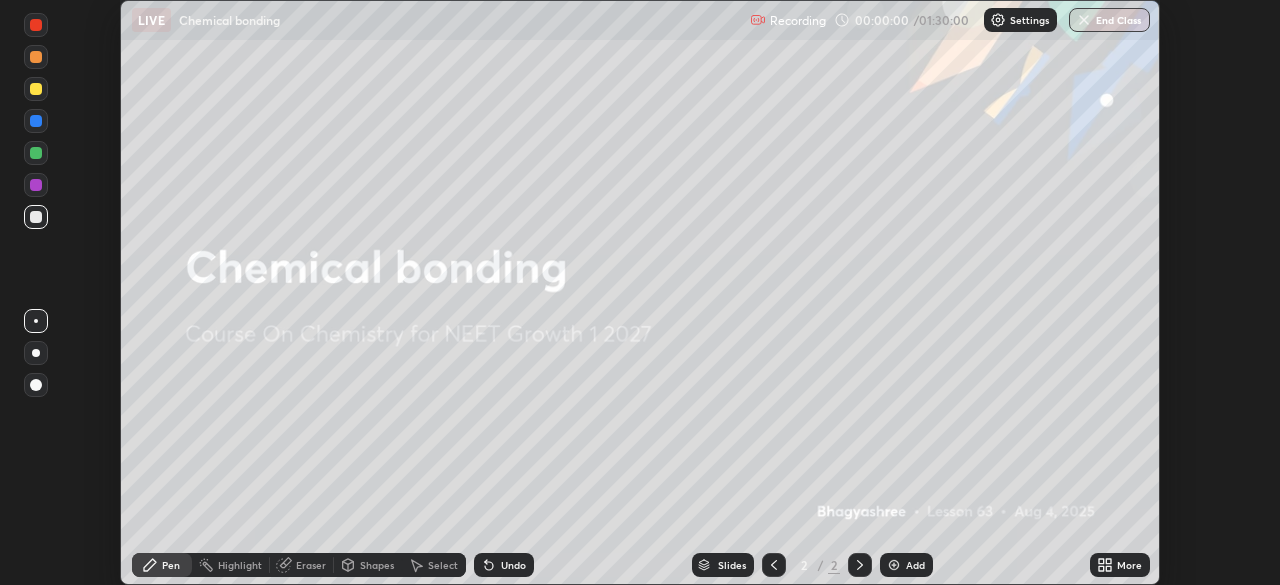 click 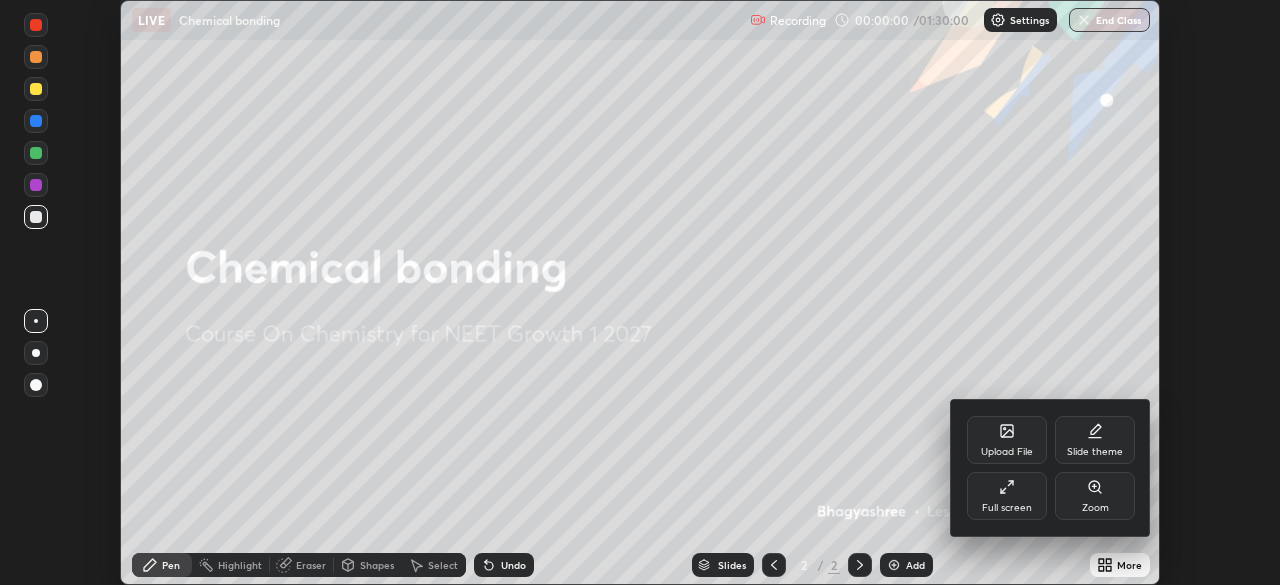 click on "Full screen" at bounding box center (1007, 496) 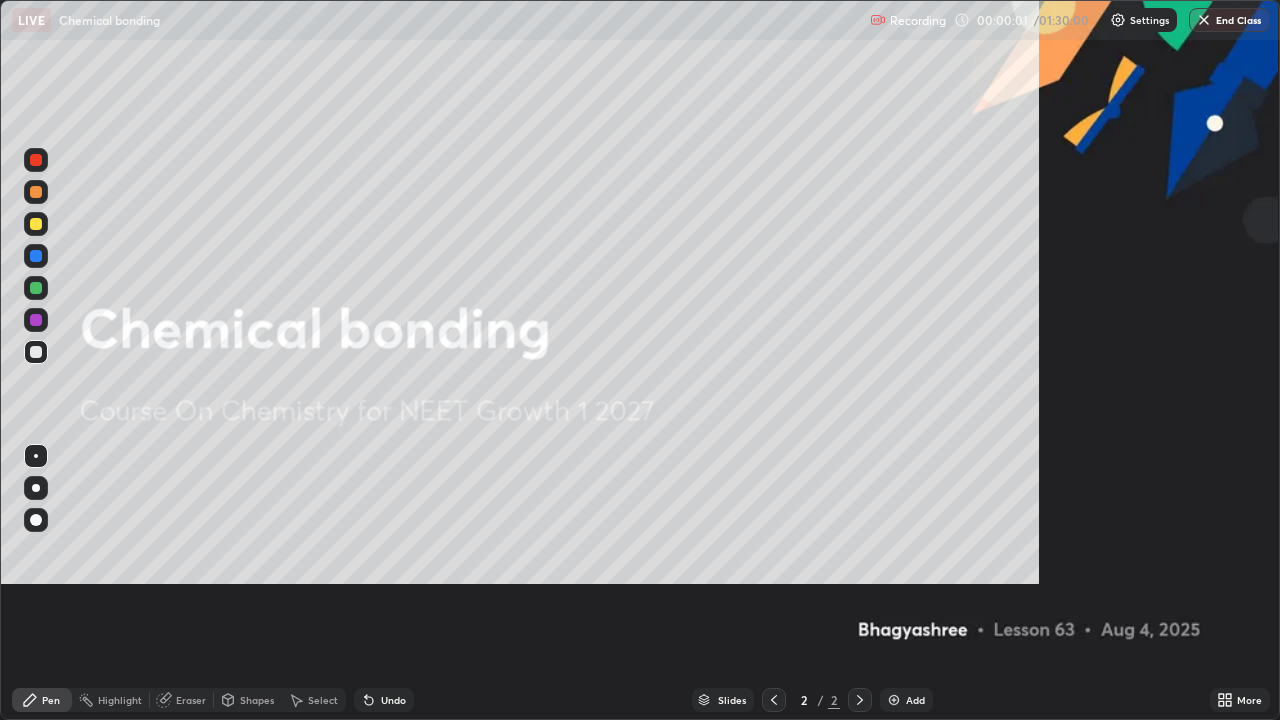 scroll, scrollTop: 99280, scrollLeft: 98720, axis: both 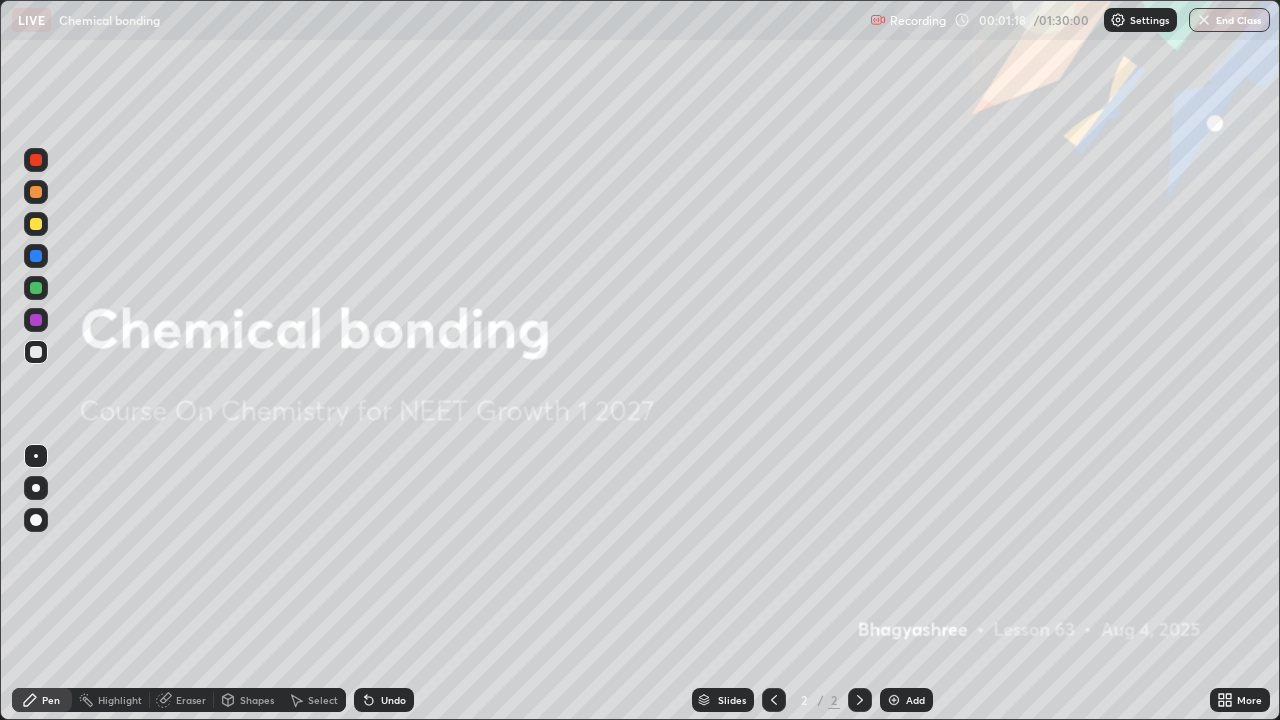 click 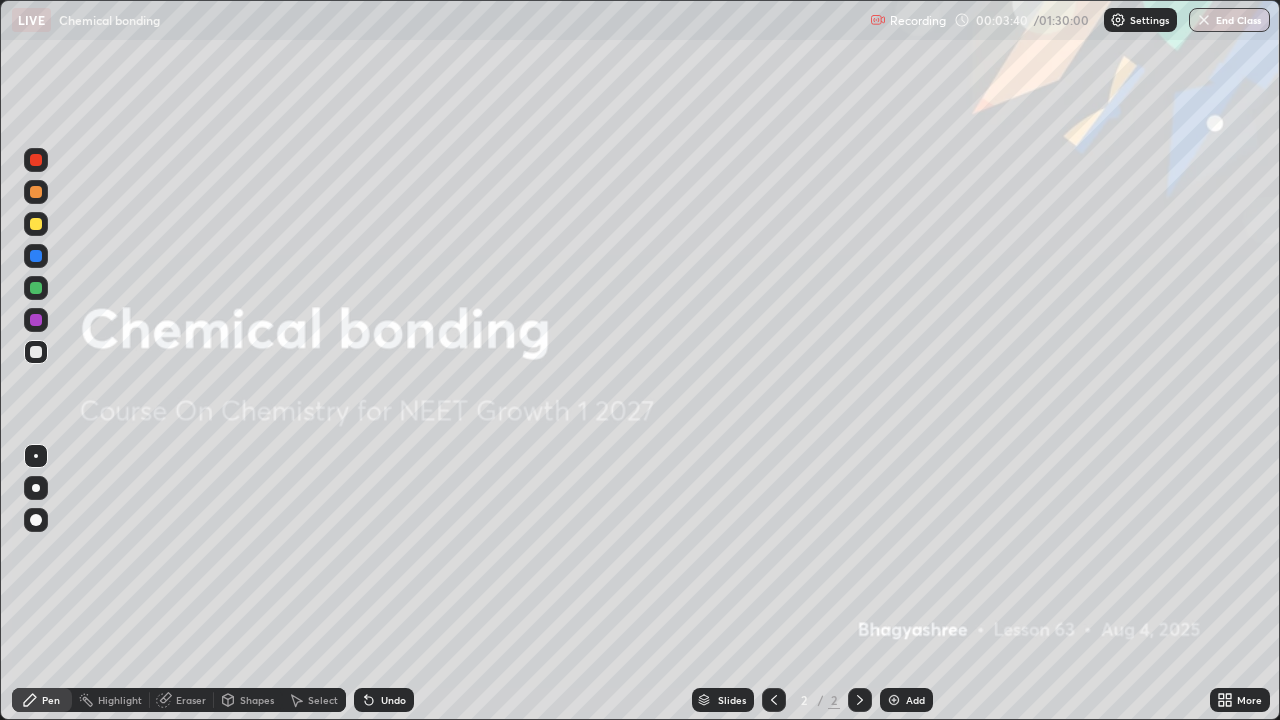 click at bounding box center [894, 700] 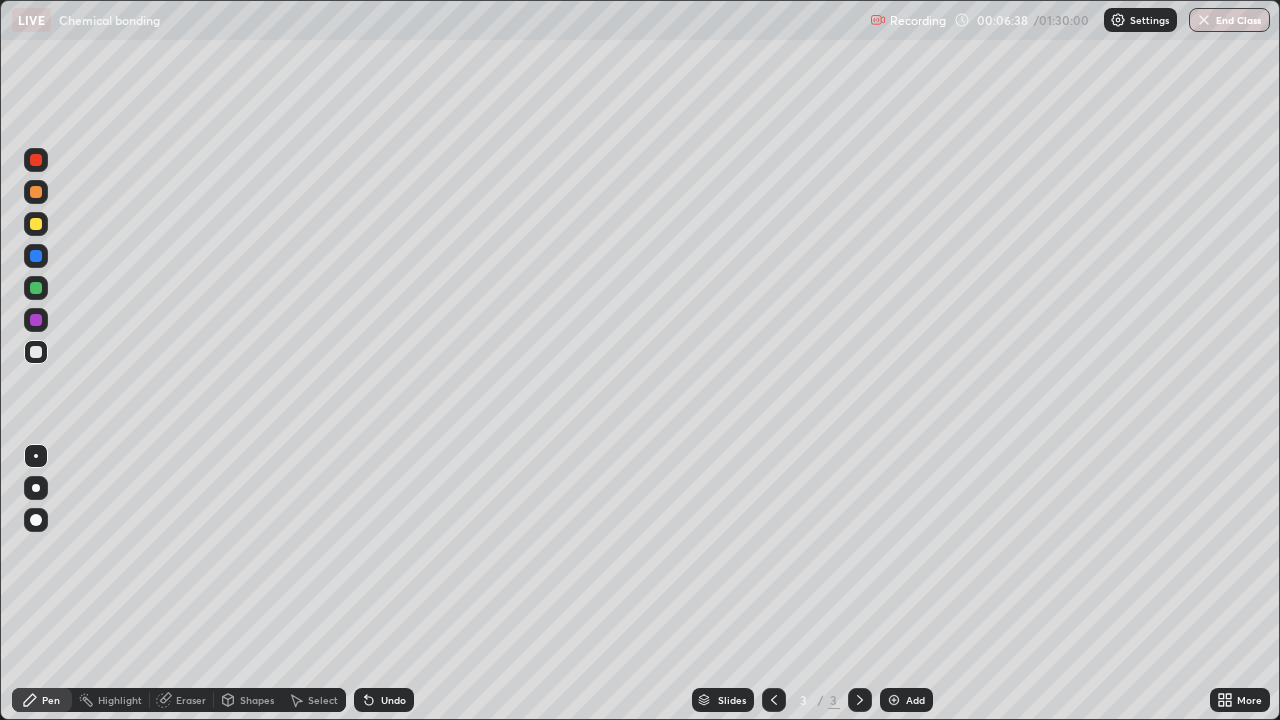 click at bounding box center [36, 320] 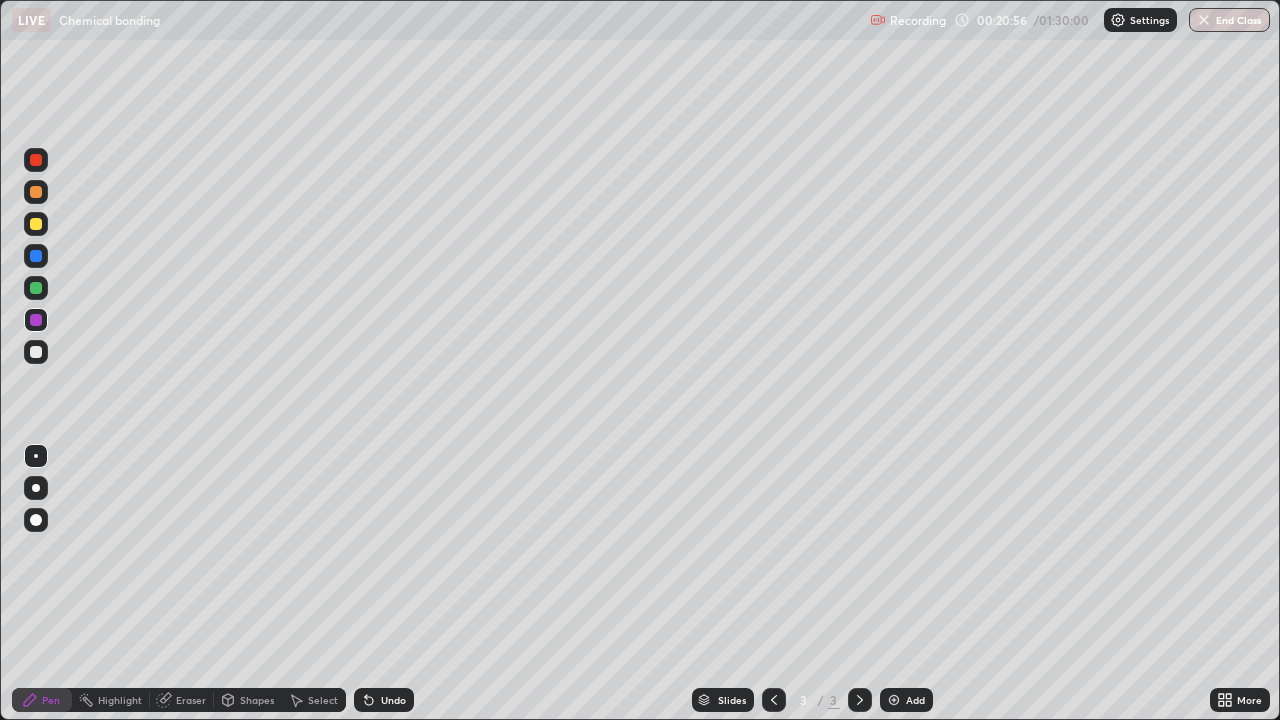 click at bounding box center (36, 352) 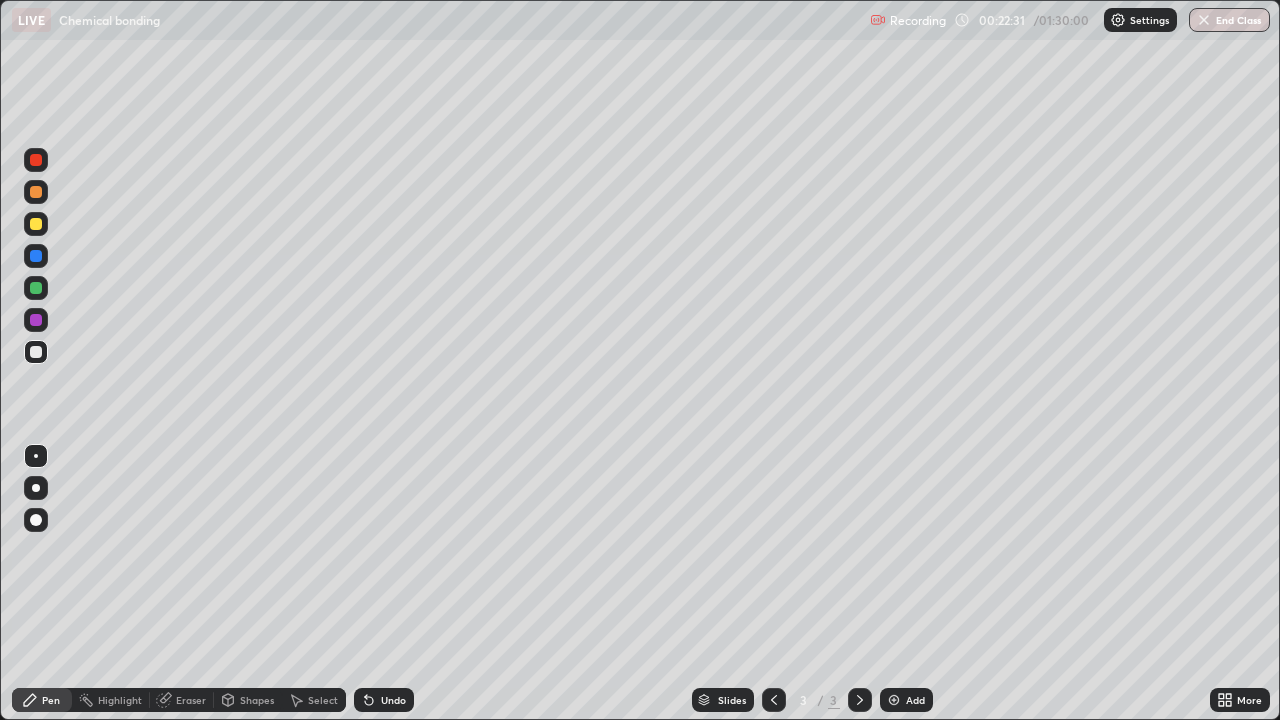 click at bounding box center [36, 224] 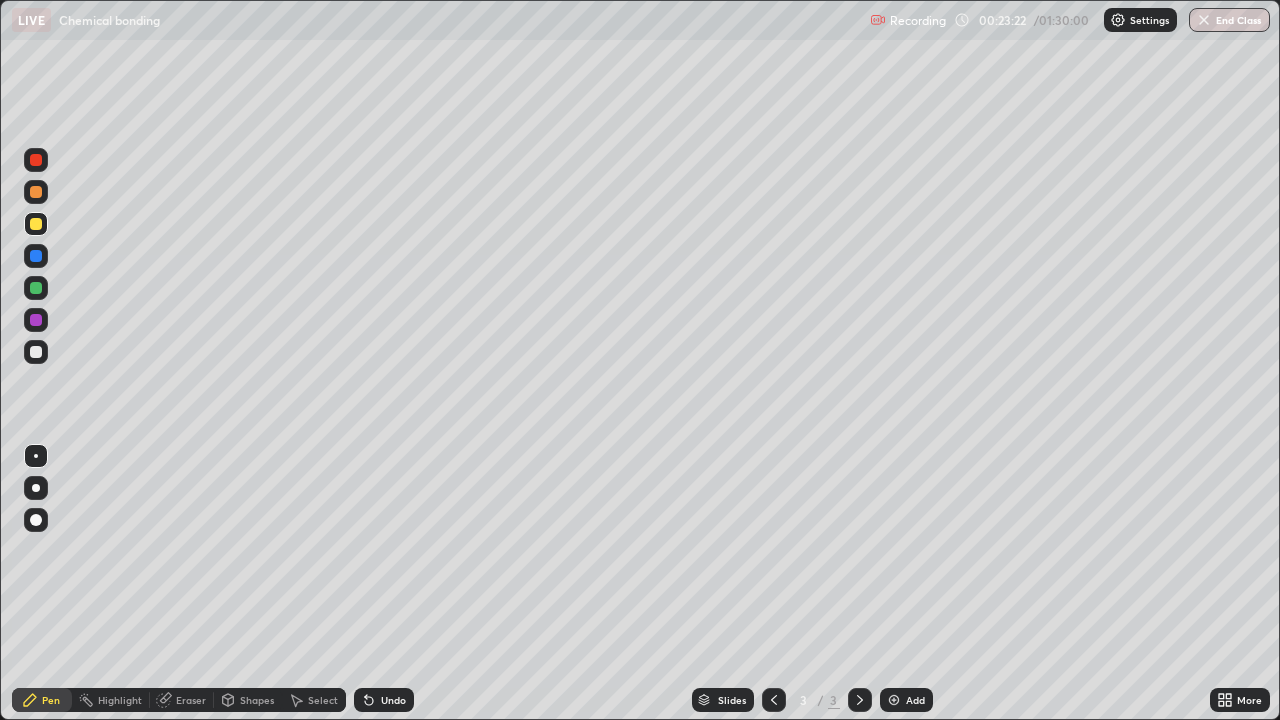 click at bounding box center [36, 160] 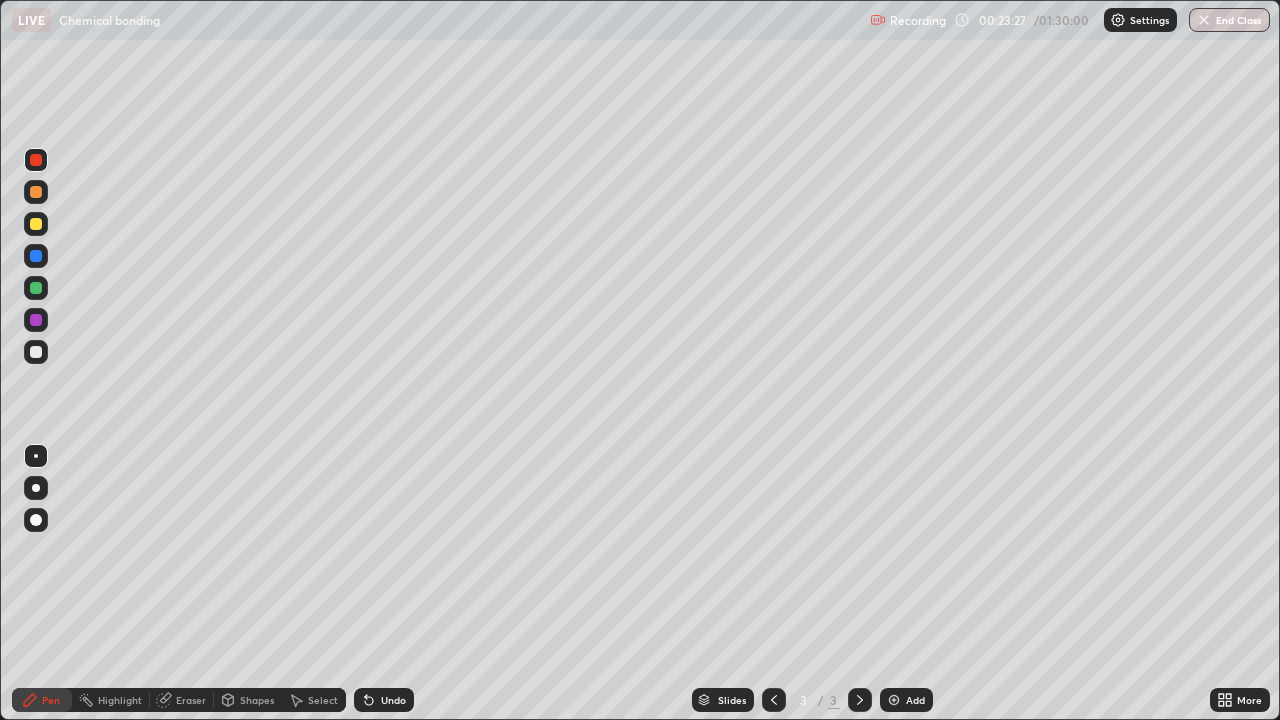 click at bounding box center (36, 256) 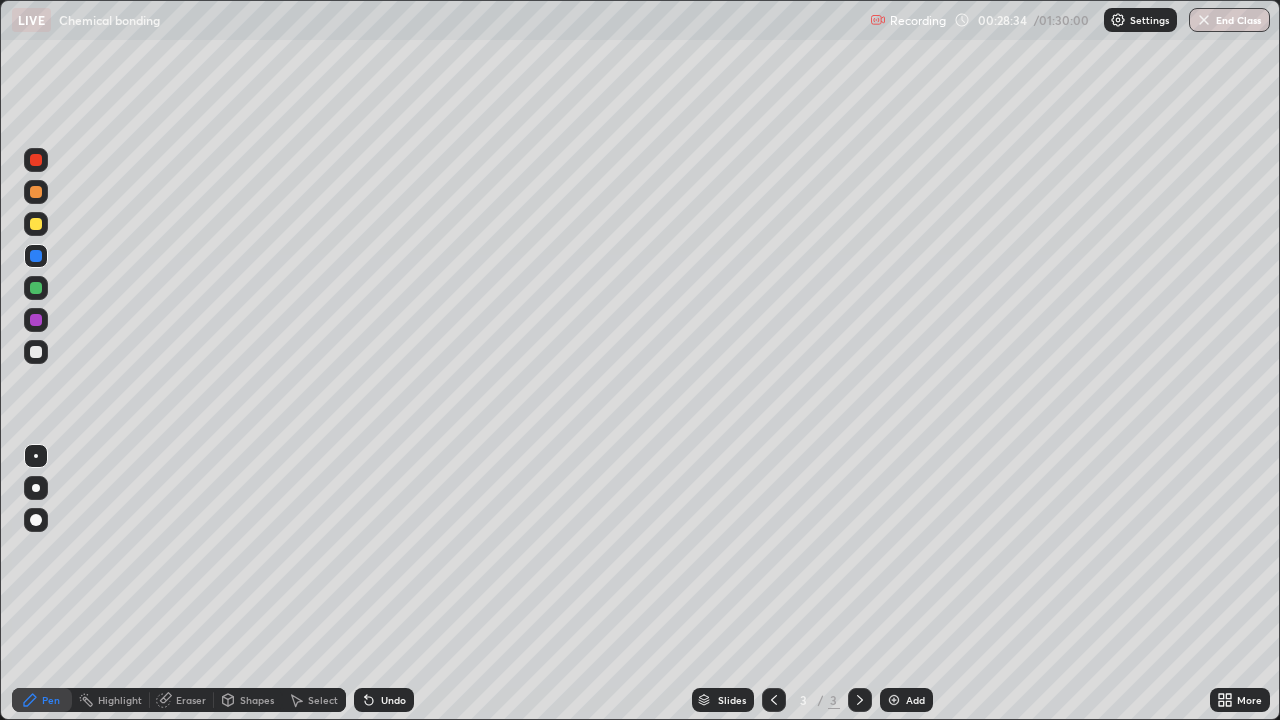 click on "More" at bounding box center (1249, 700) 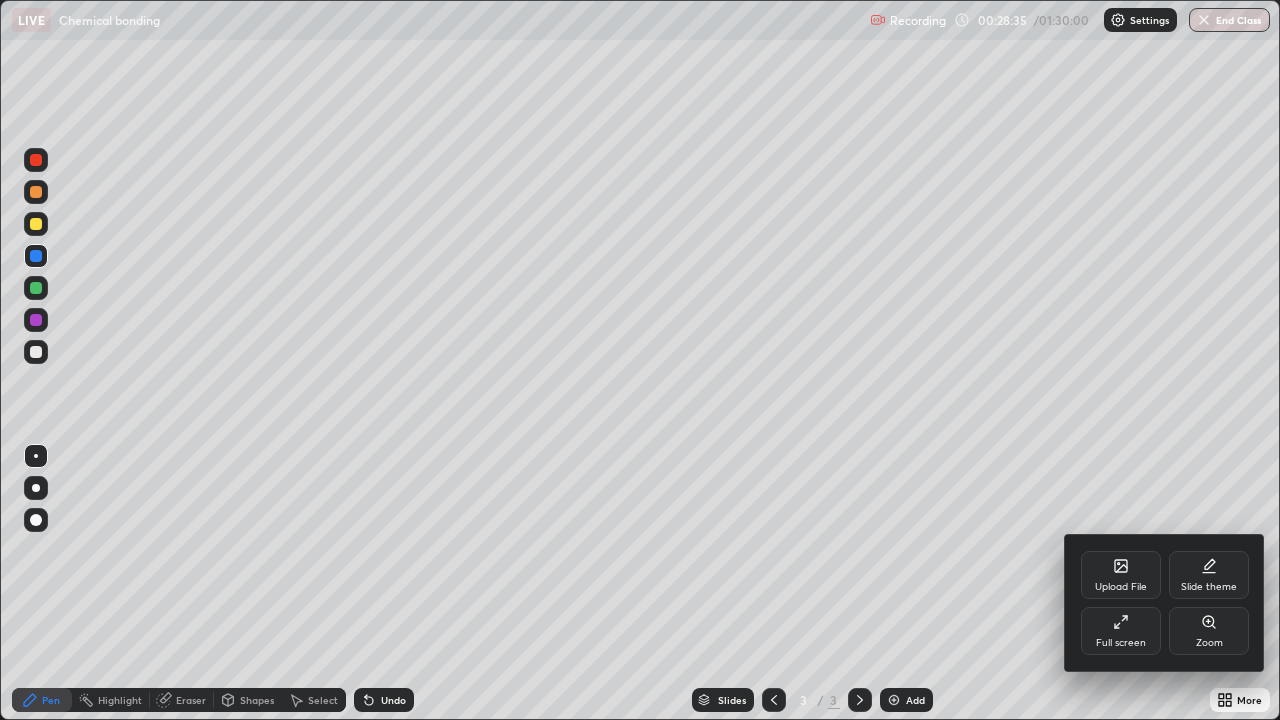 click on "Full screen" at bounding box center [1121, 643] 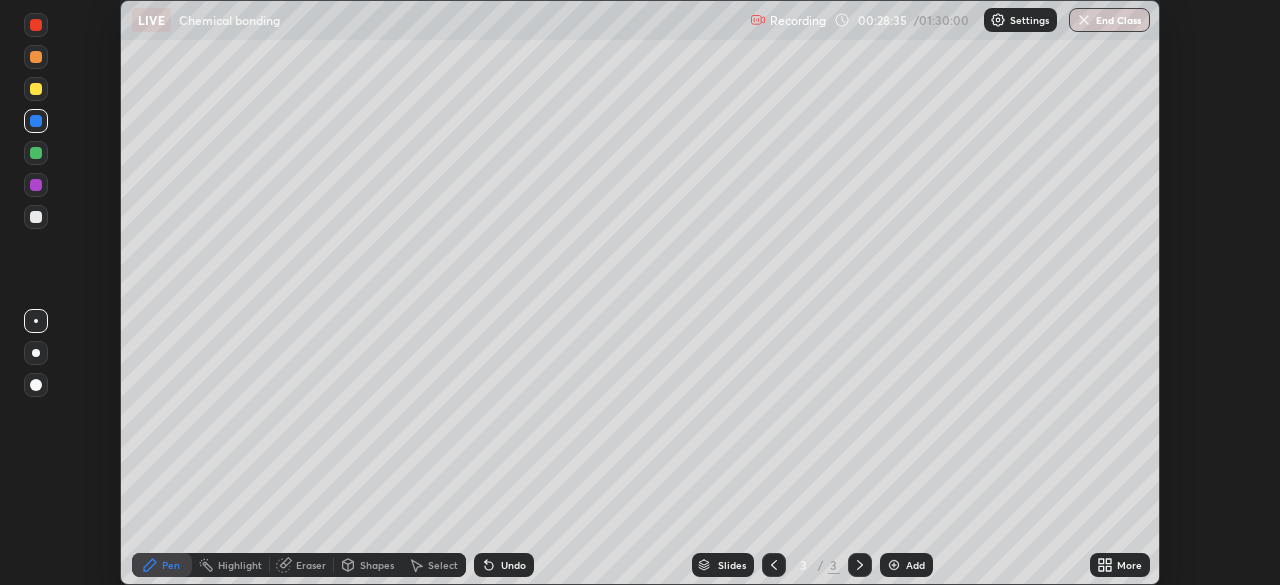 scroll, scrollTop: 585, scrollLeft: 1280, axis: both 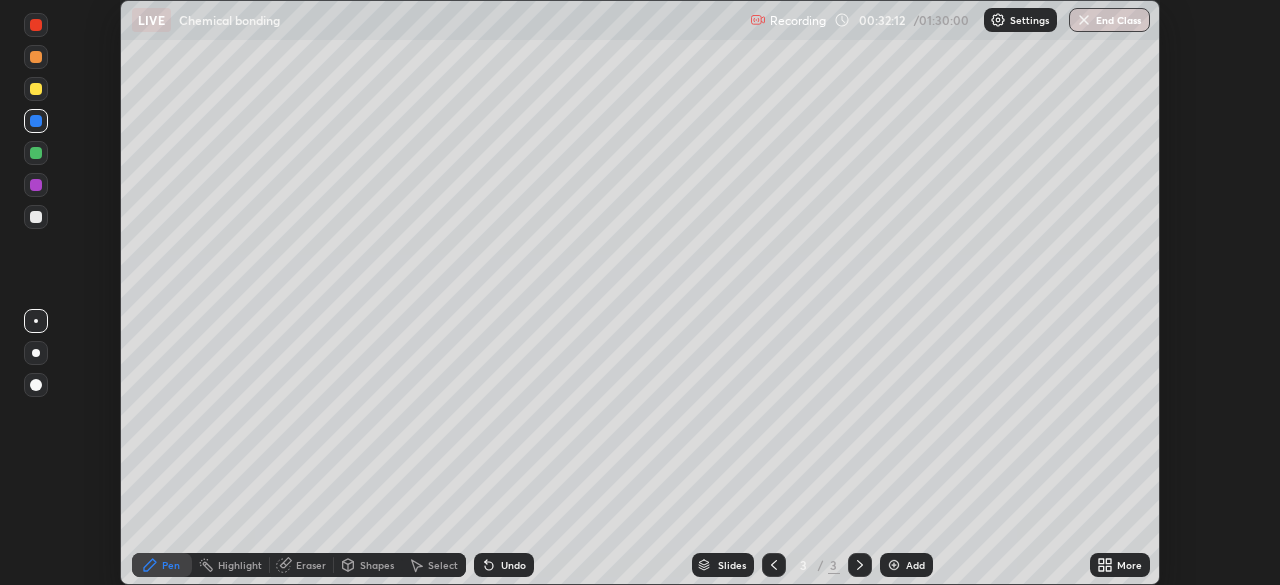 click 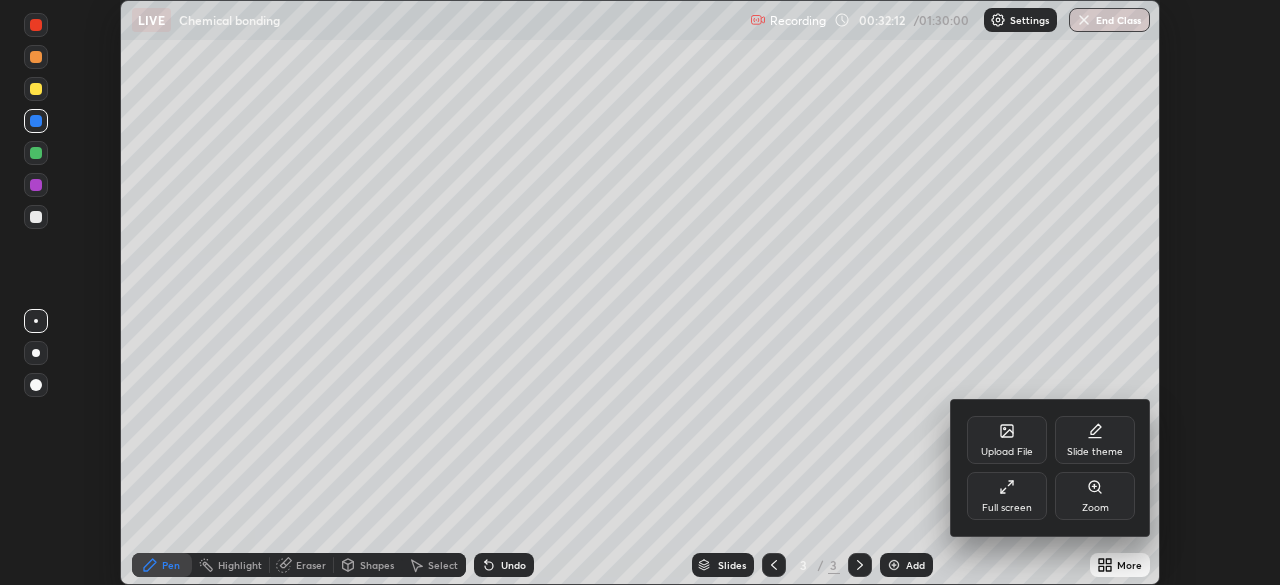 click on "Full screen" at bounding box center [1007, 496] 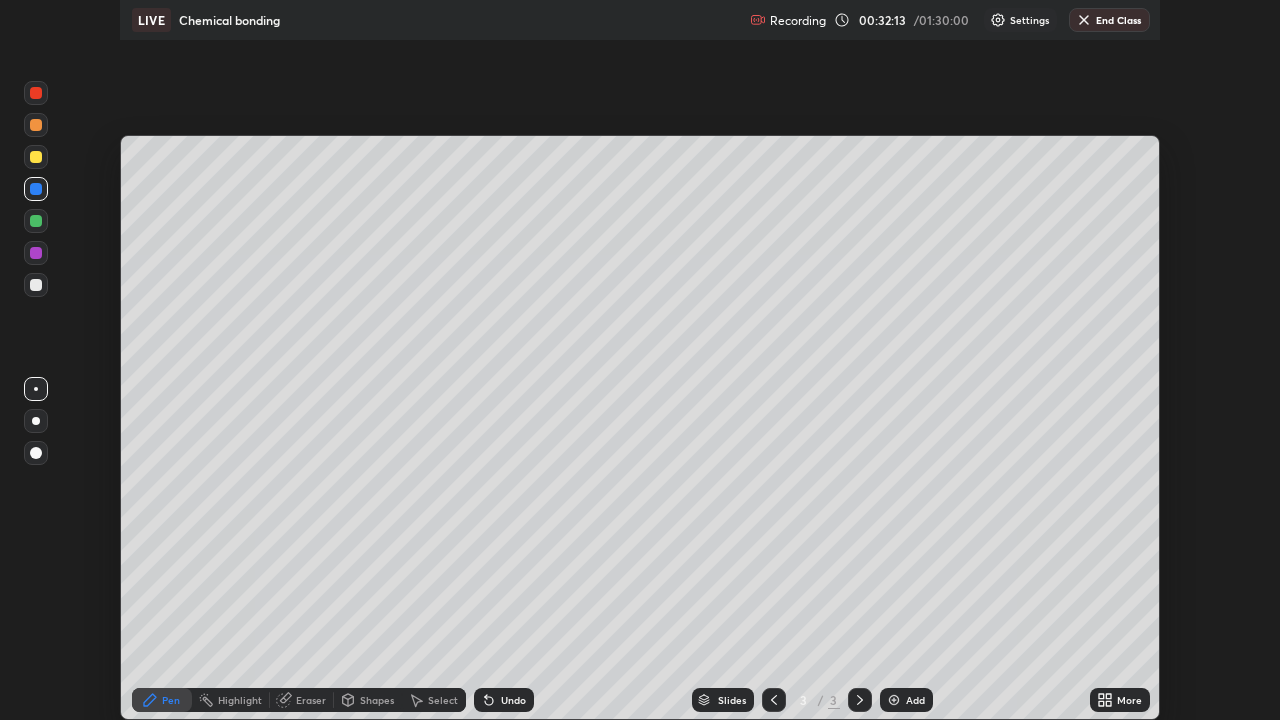 scroll, scrollTop: 99280, scrollLeft: 98720, axis: both 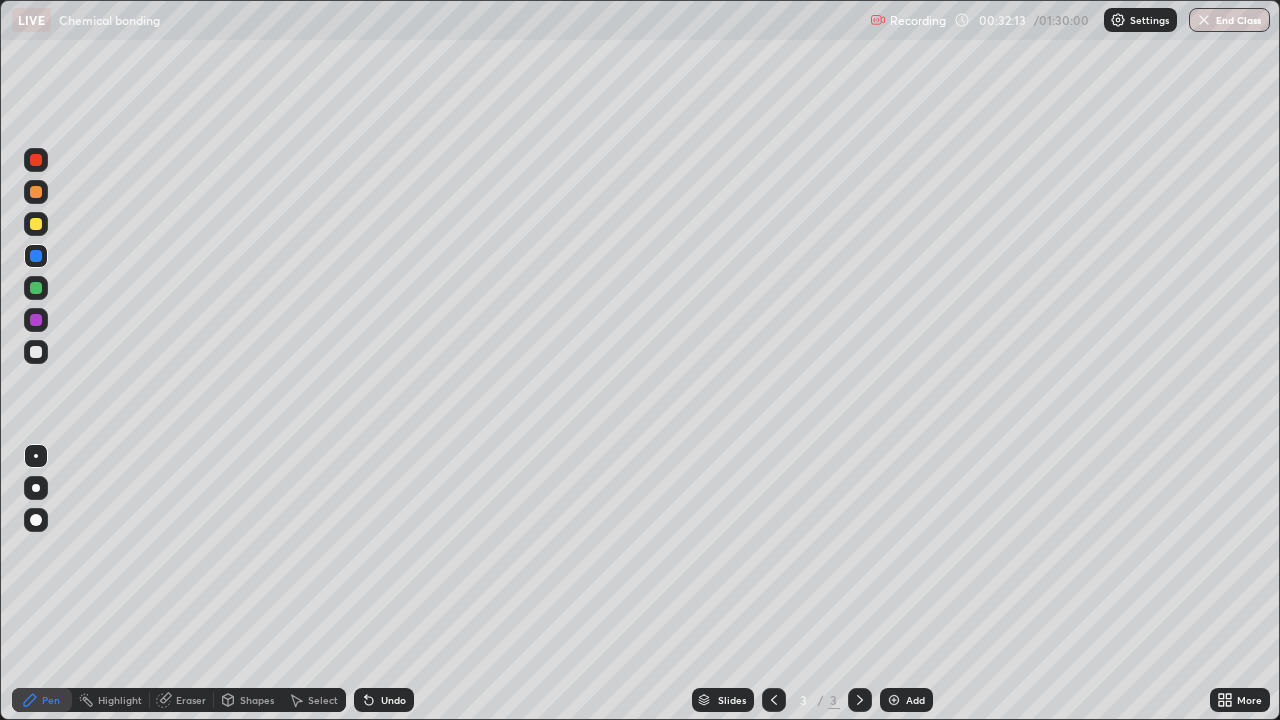 click on "Add" at bounding box center (906, 700) 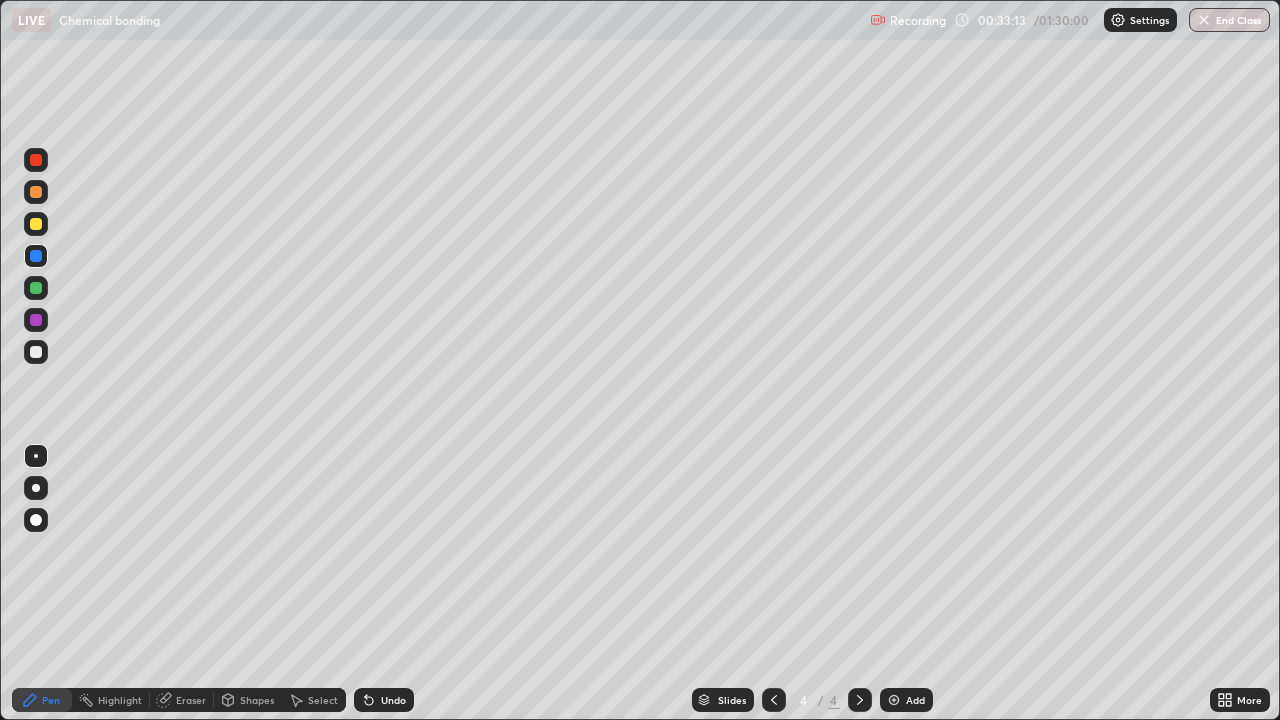 click at bounding box center (36, 224) 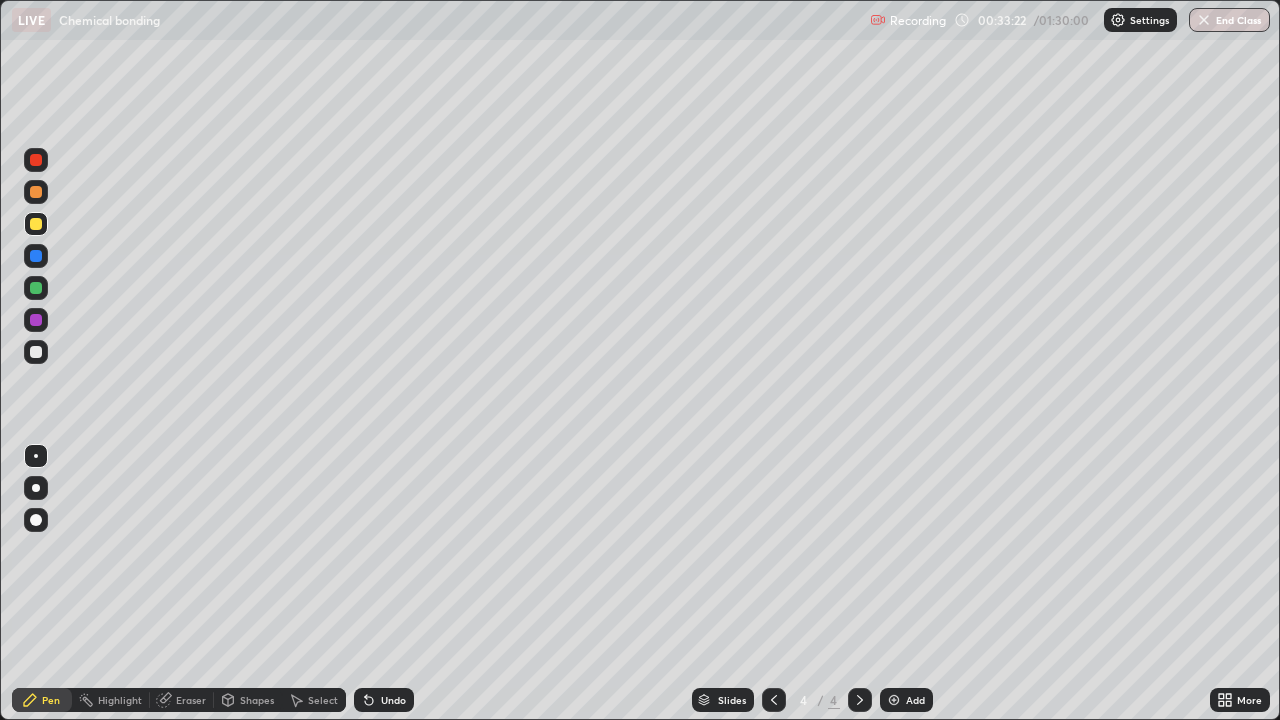 click at bounding box center (36, 320) 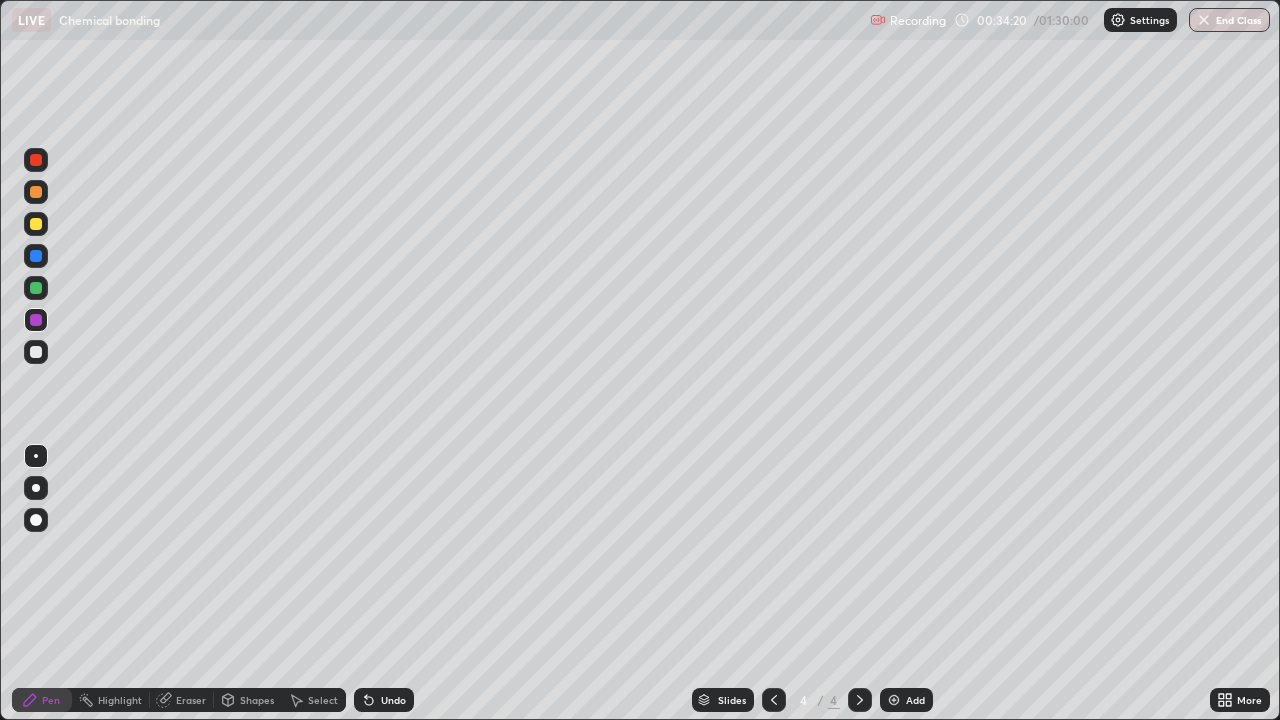 click at bounding box center (36, 320) 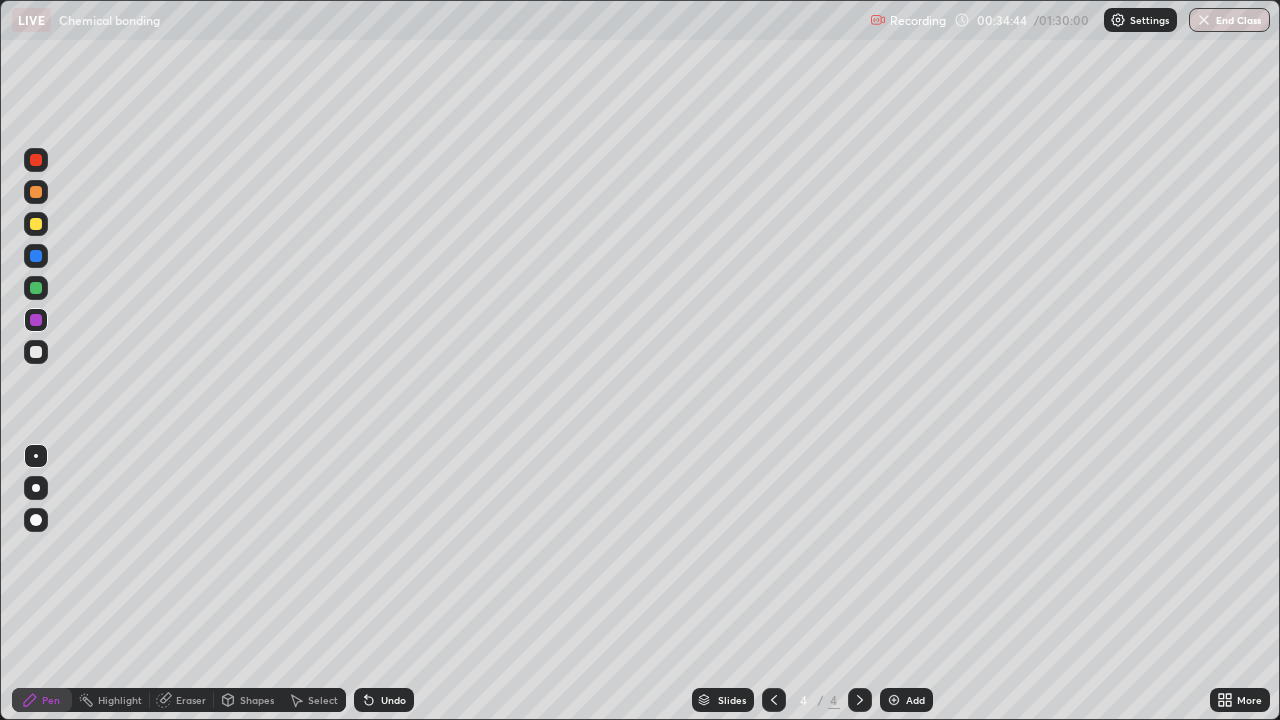 click at bounding box center (36, 192) 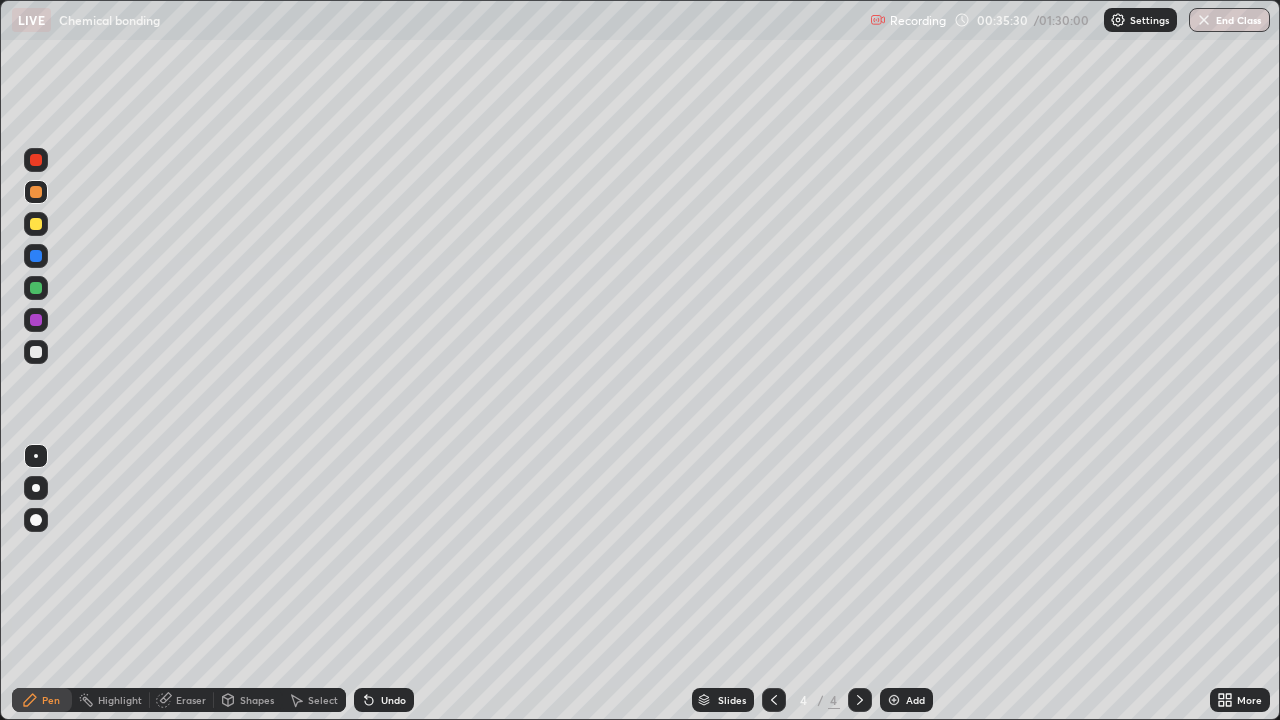 click at bounding box center (36, 320) 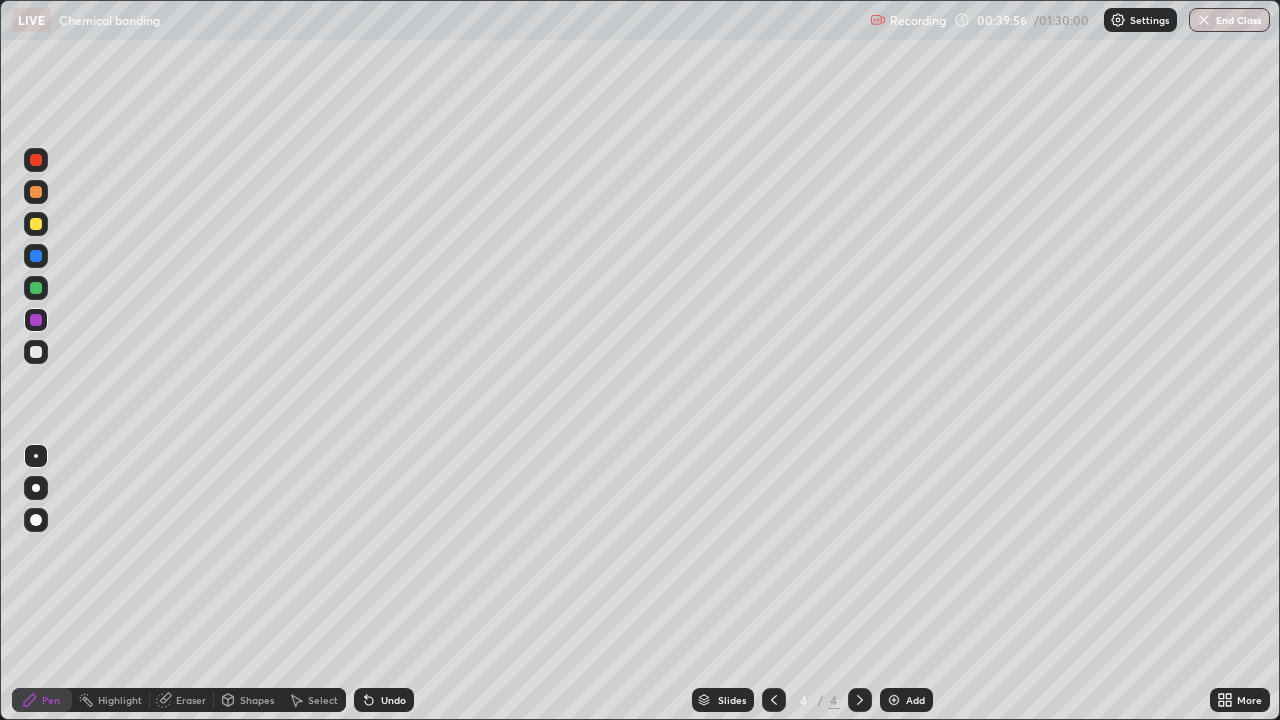 click at bounding box center (36, 352) 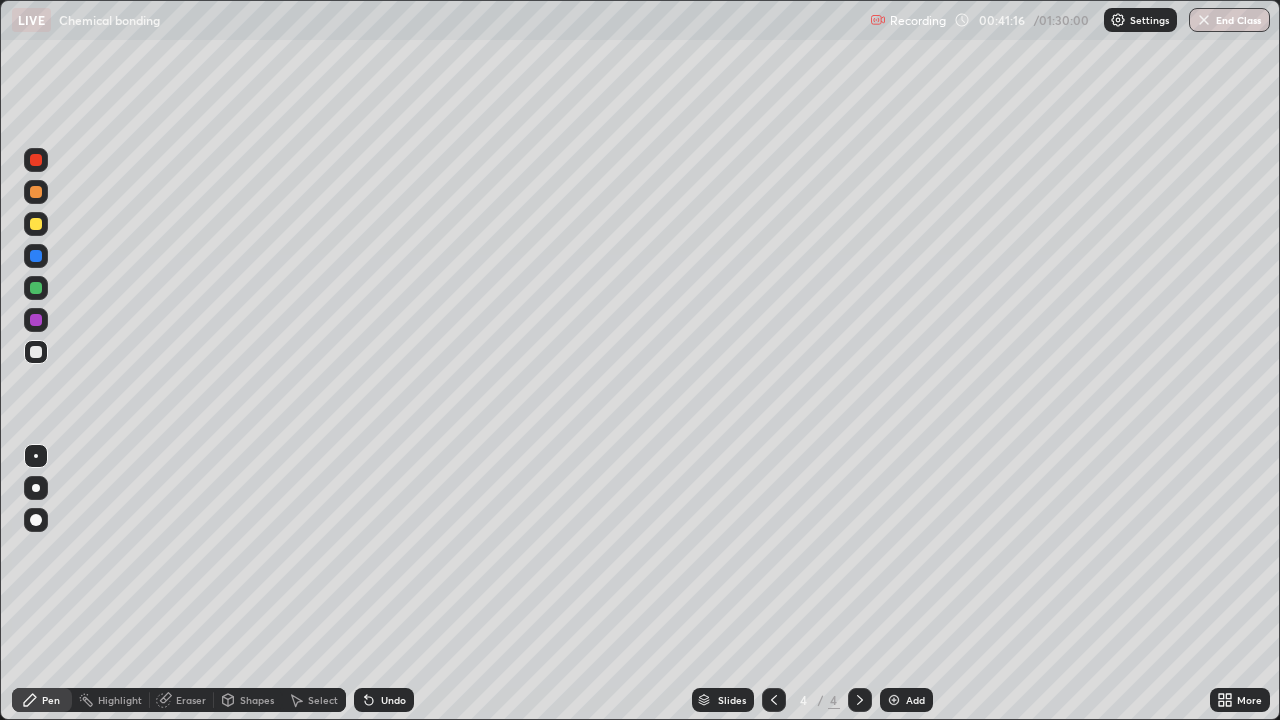 click on "More" at bounding box center (1249, 700) 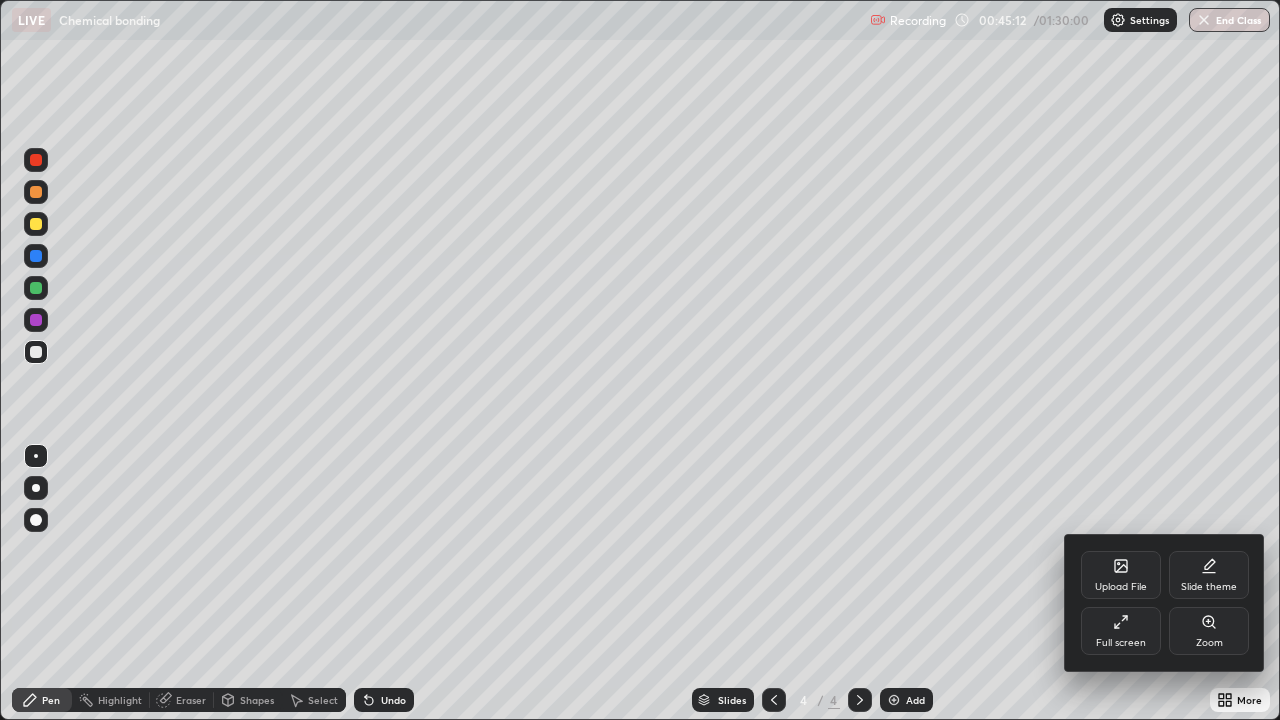 click at bounding box center [640, 360] 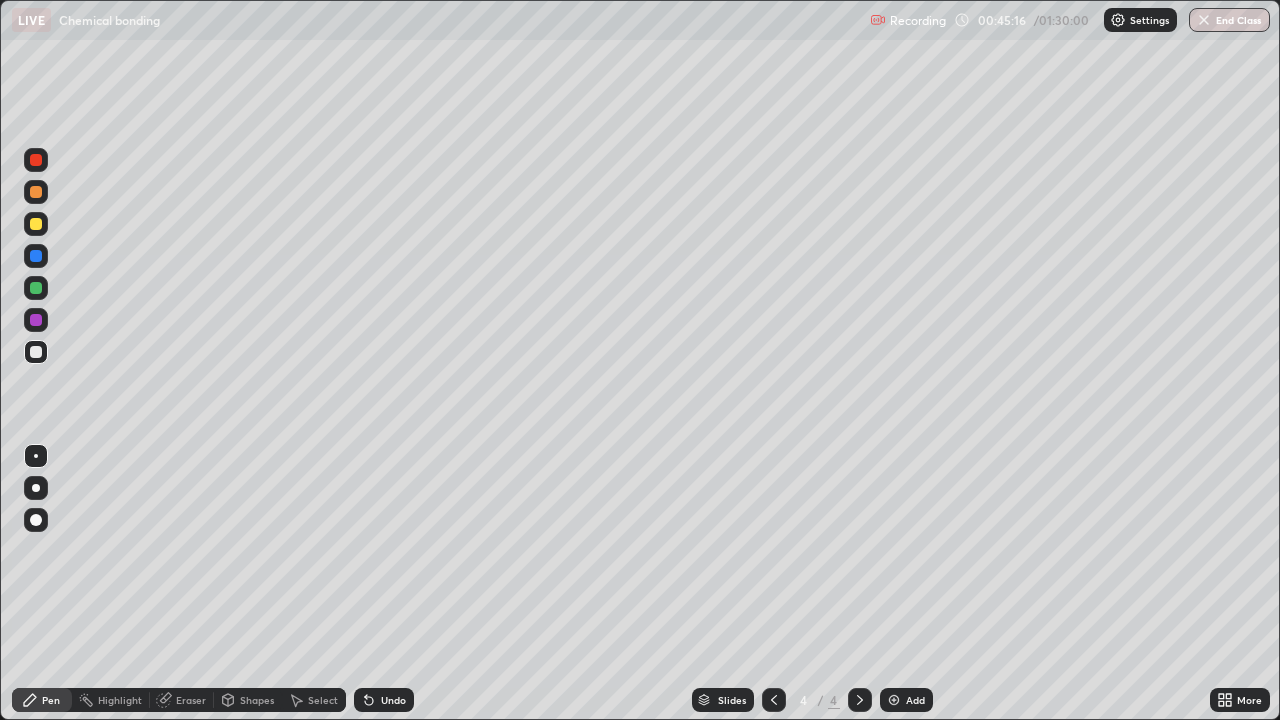 click at bounding box center [894, 700] 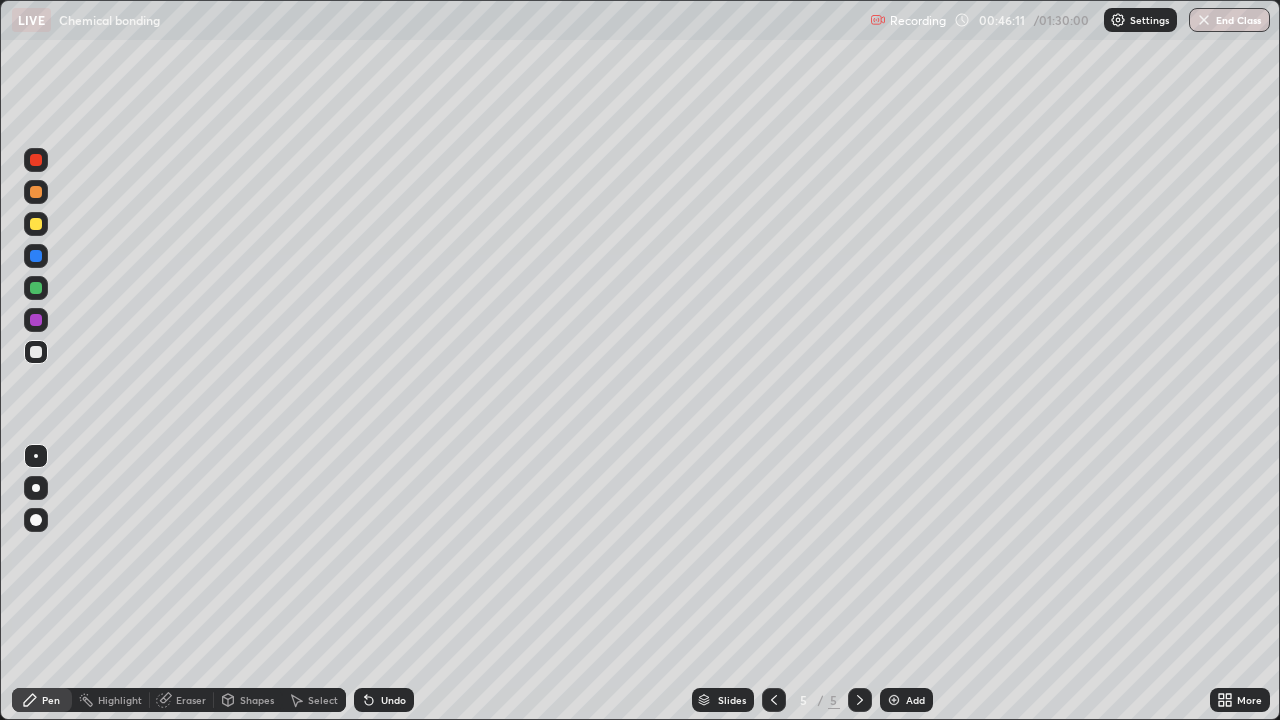 click at bounding box center [36, 320] 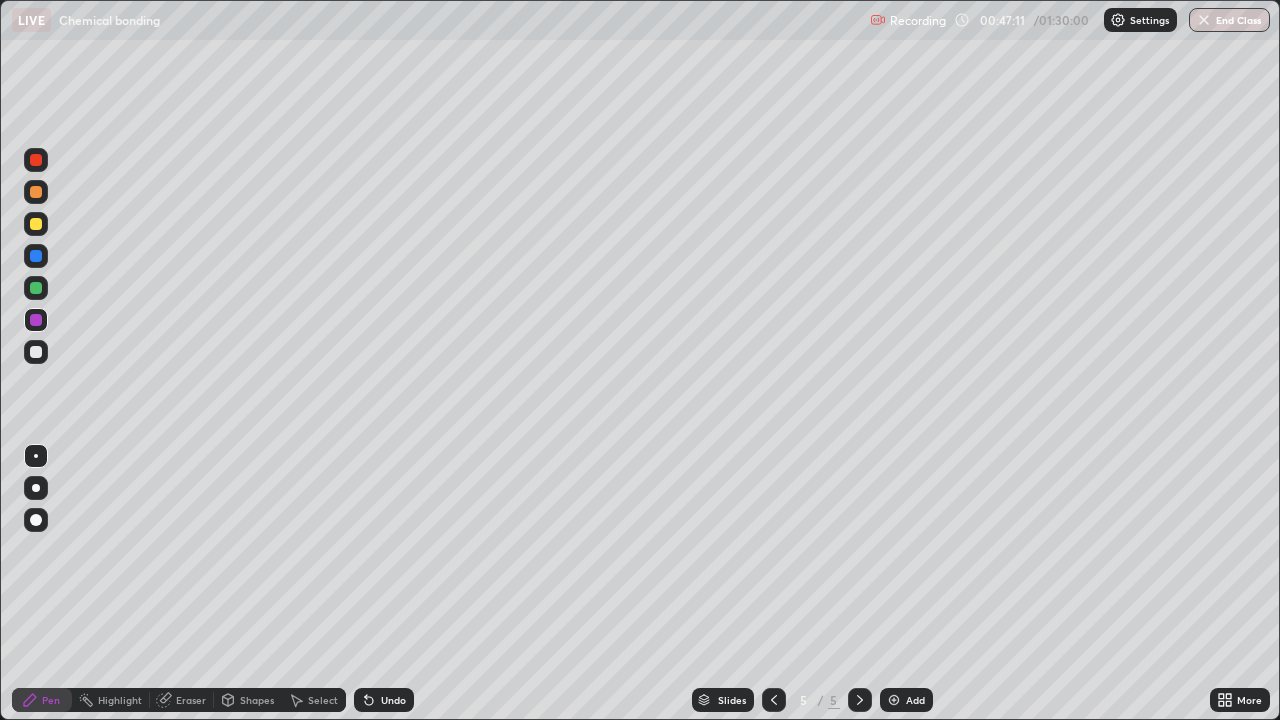 click at bounding box center (36, 192) 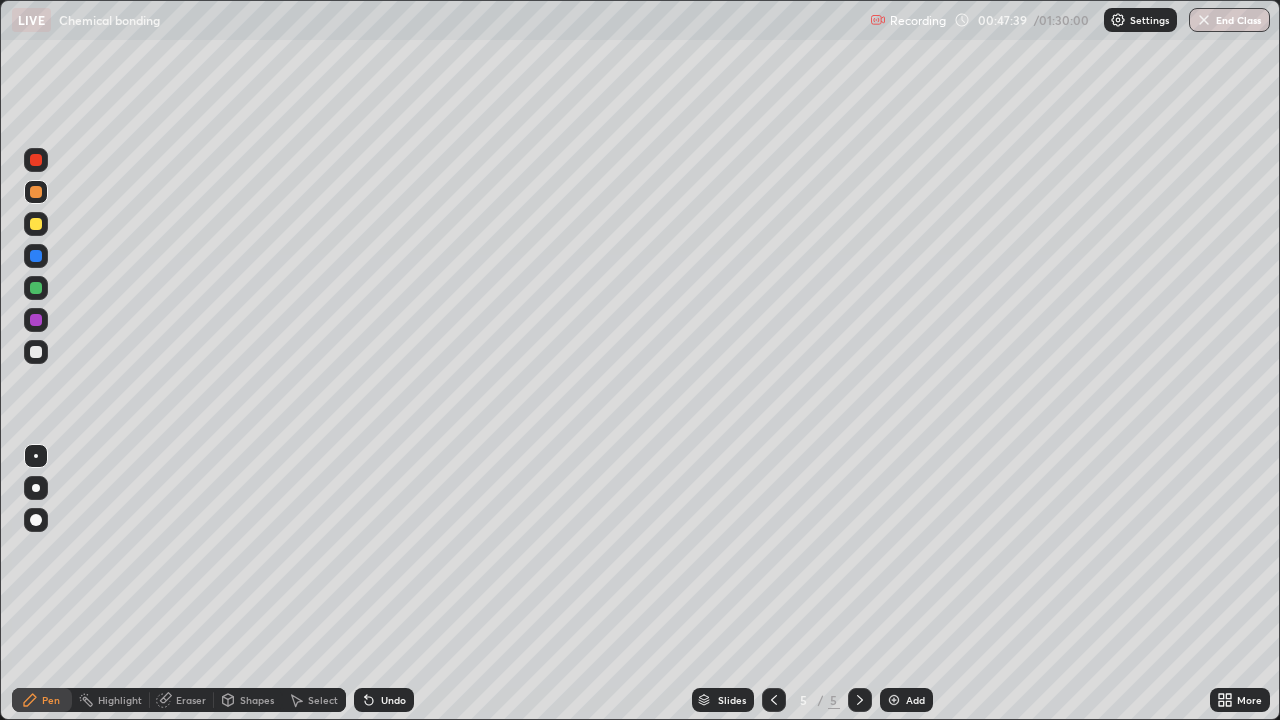 click at bounding box center (36, 256) 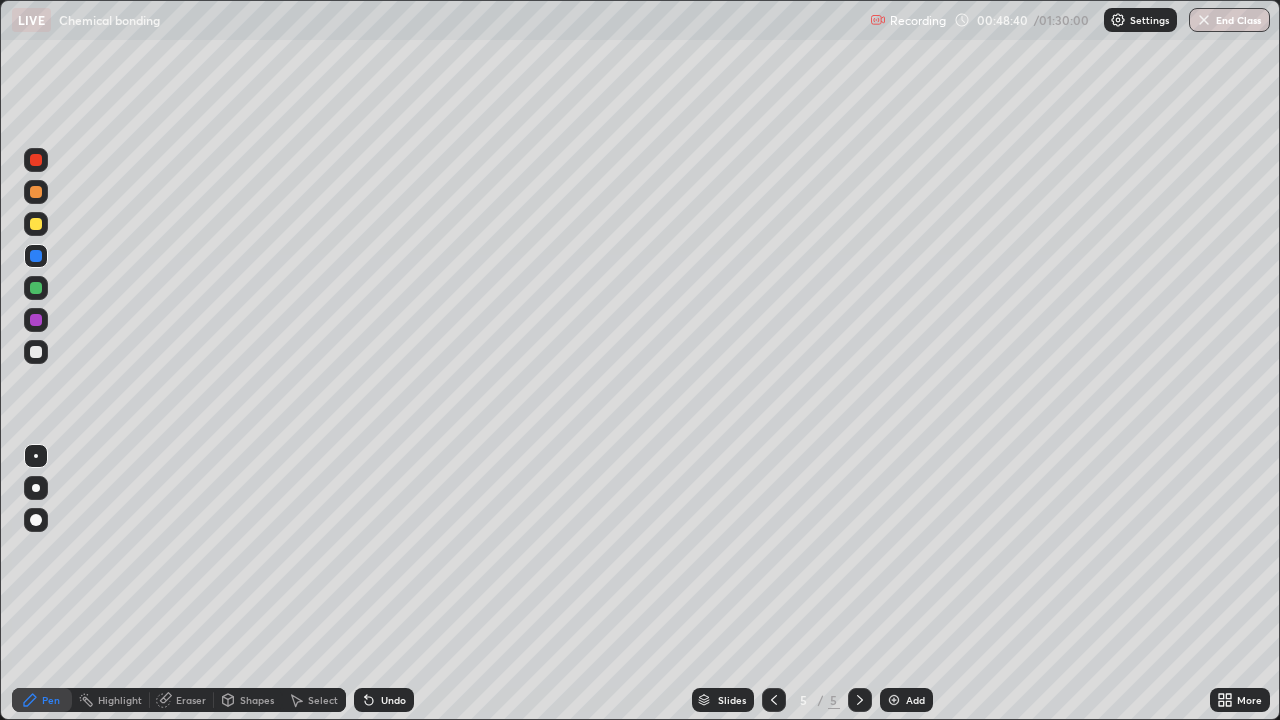 click at bounding box center (36, 352) 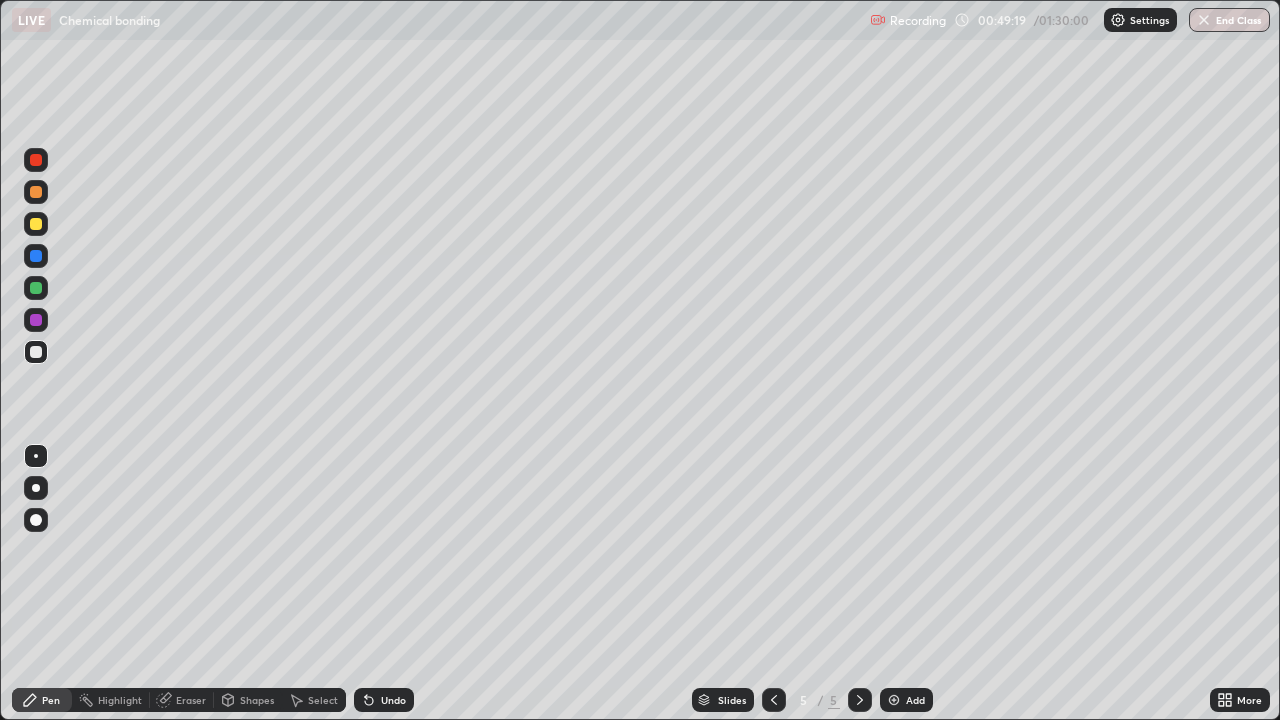 click at bounding box center (36, 320) 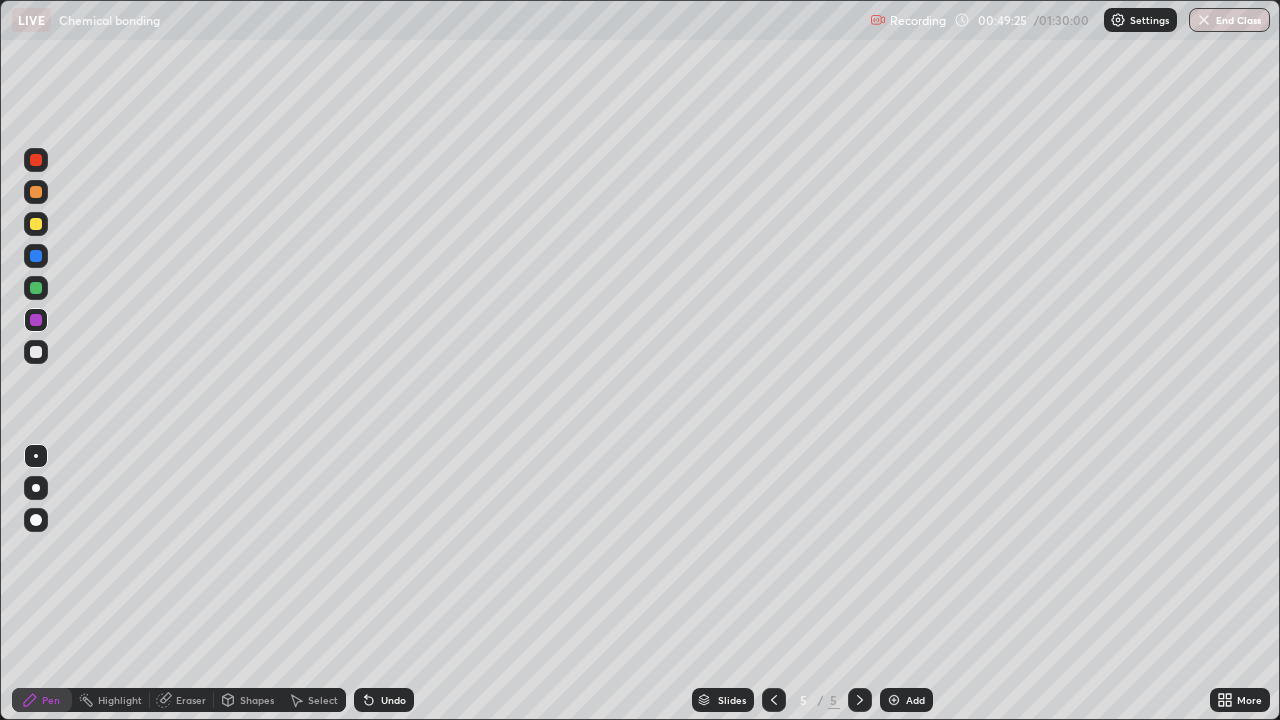 click at bounding box center [36, 352] 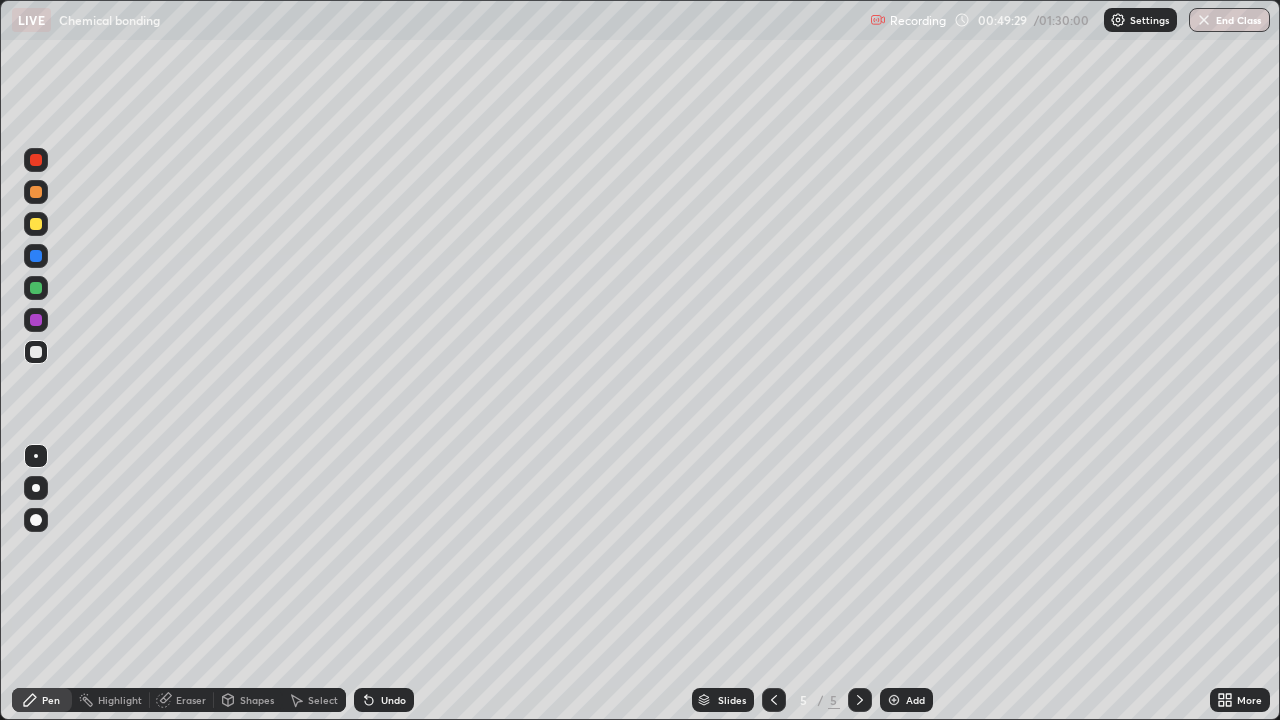 click at bounding box center [36, 352] 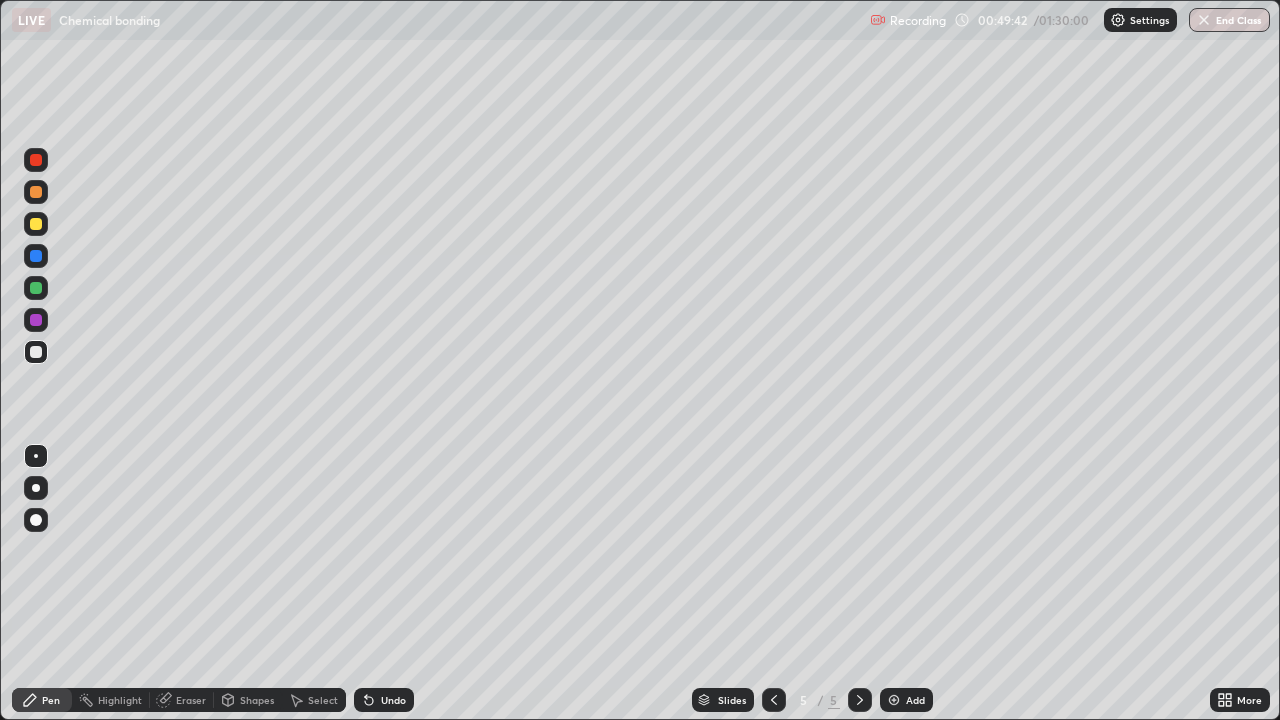 click at bounding box center (36, 288) 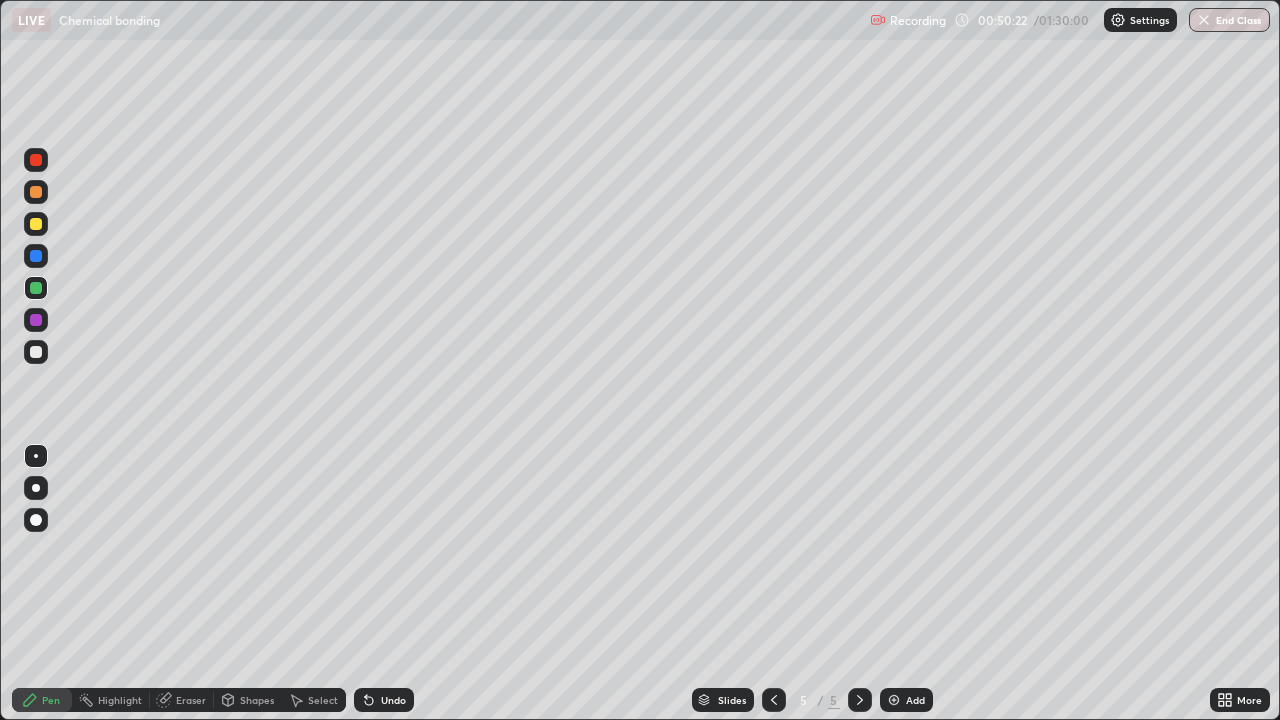 click at bounding box center [36, 256] 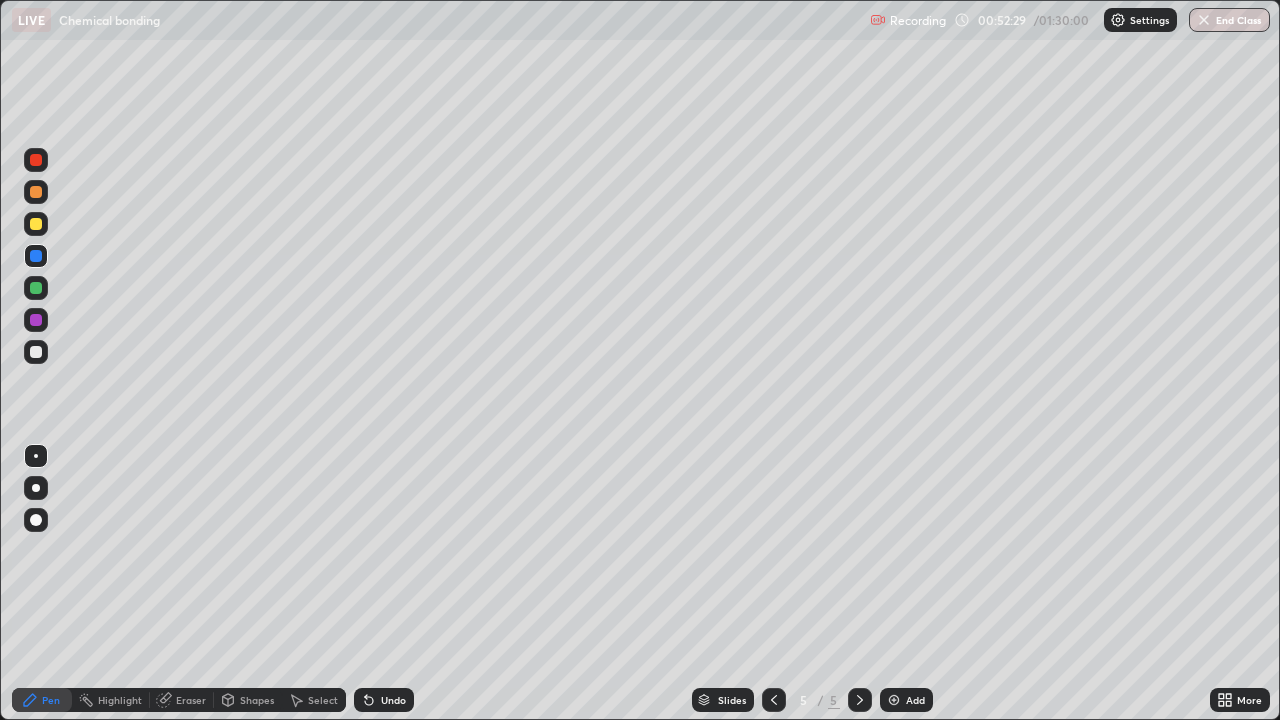 click 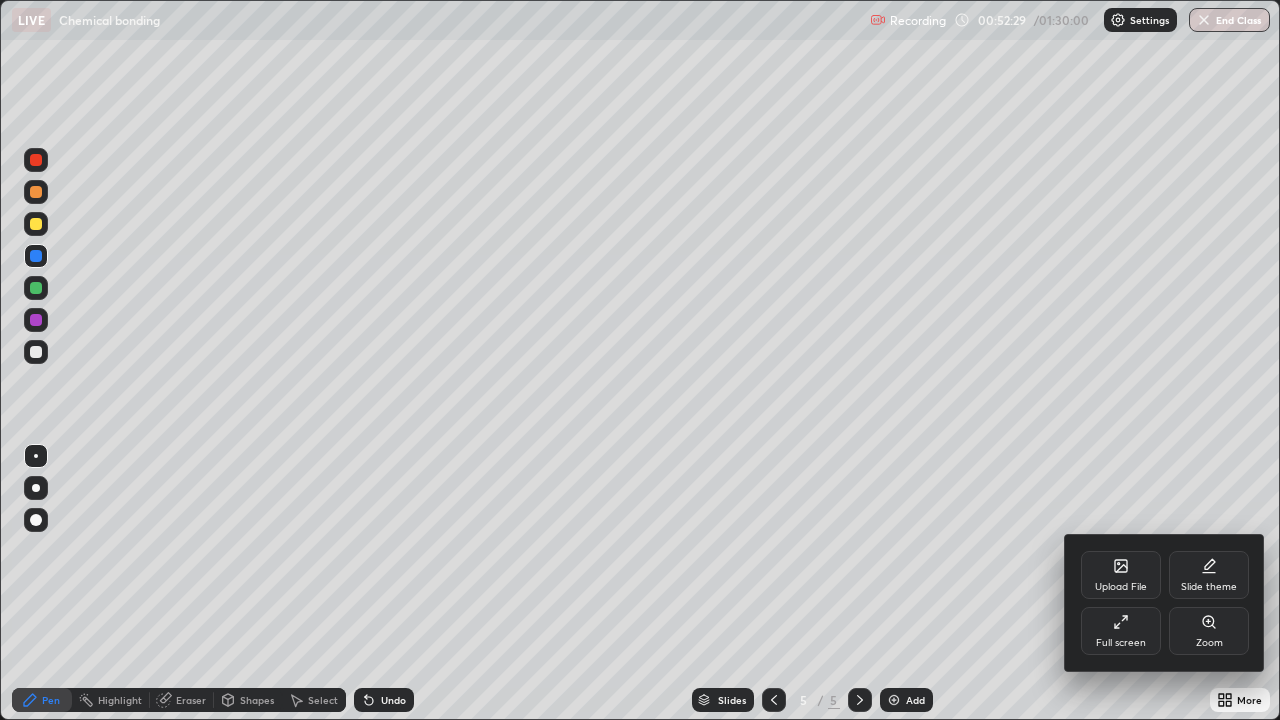 click on "Full screen" at bounding box center [1121, 631] 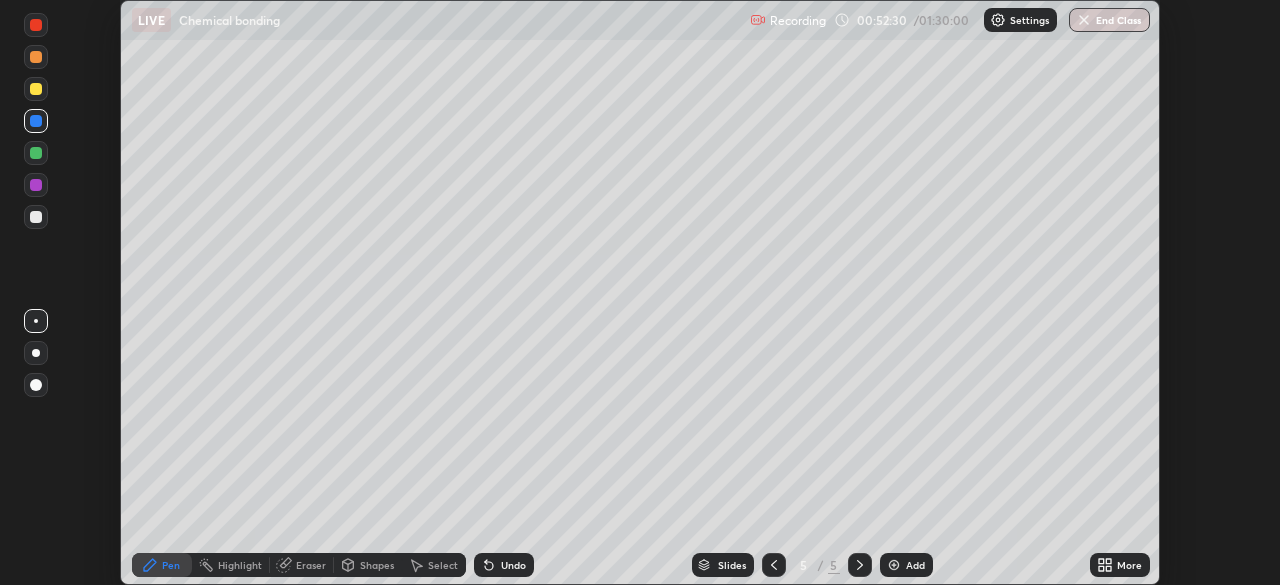 scroll, scrollTop: 585, scrollLeft: 1280, axis: both 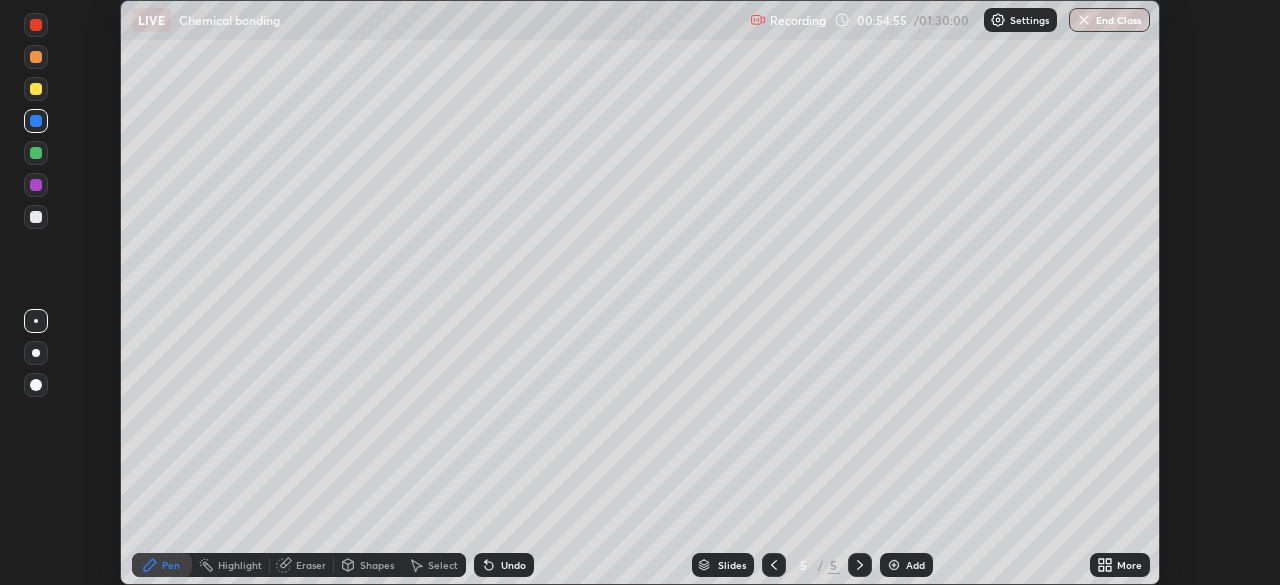 click 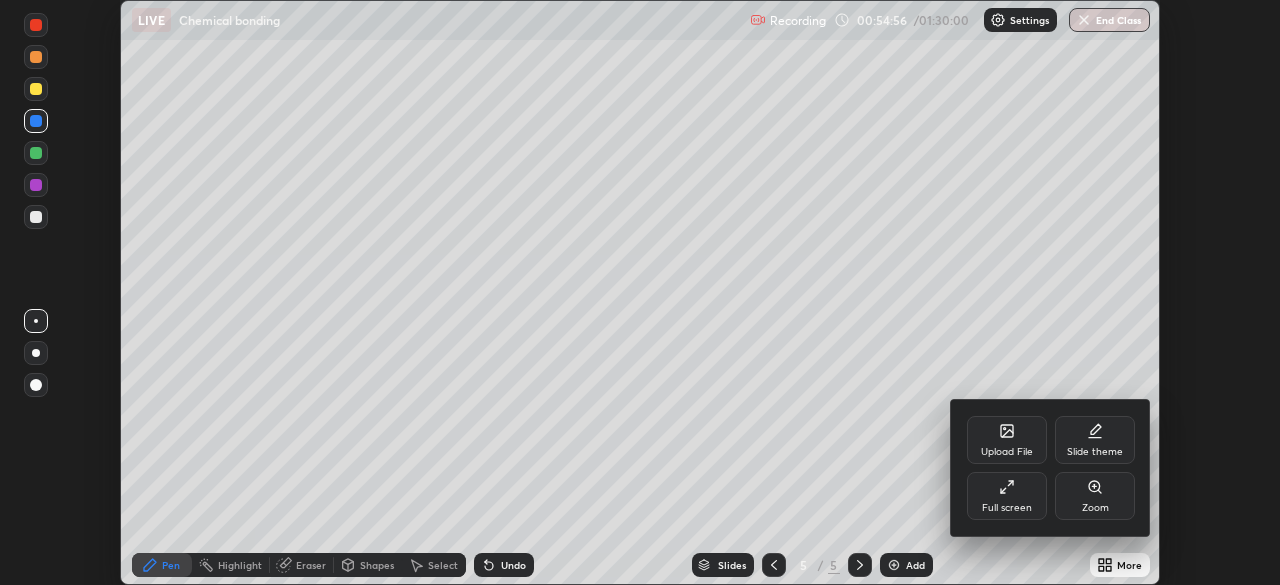 click on "Full screen" at bounding box center (1007, 496) 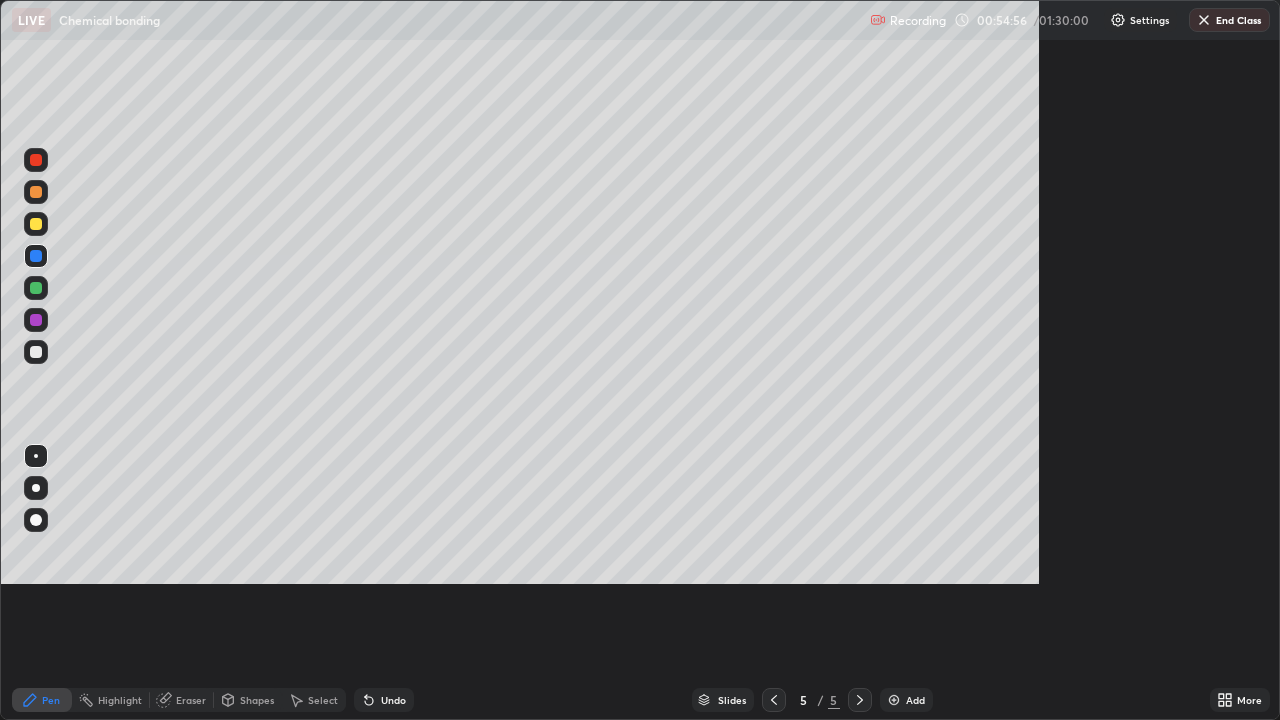 scroll, scrollTop: 99280, scrollLeft: 98720, axis: both 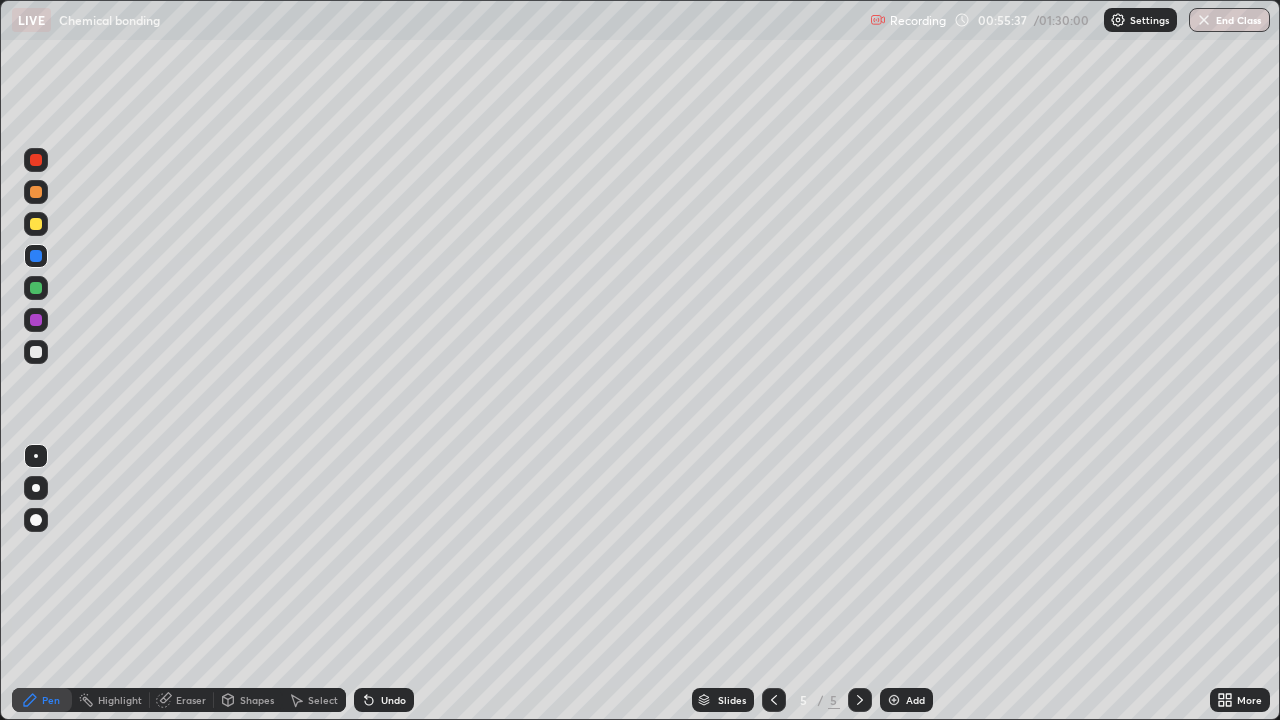 click 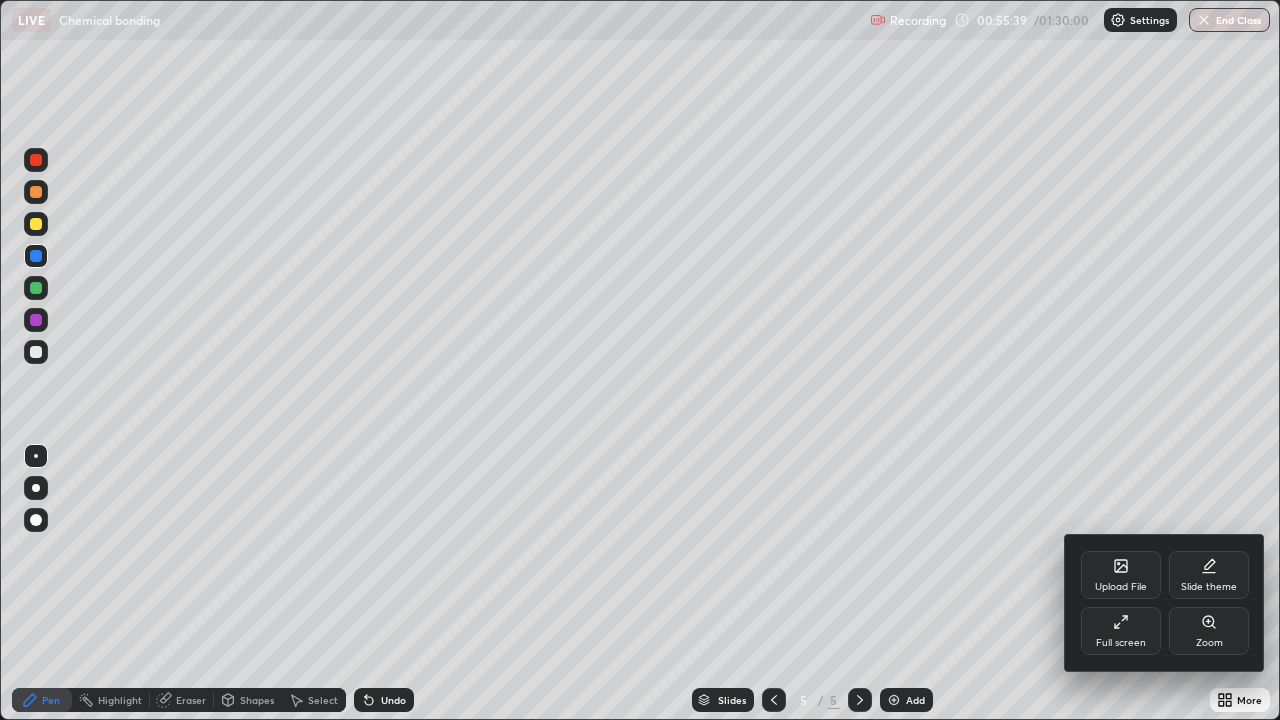 click on "Full screen" at bounding box center [1121, 643] 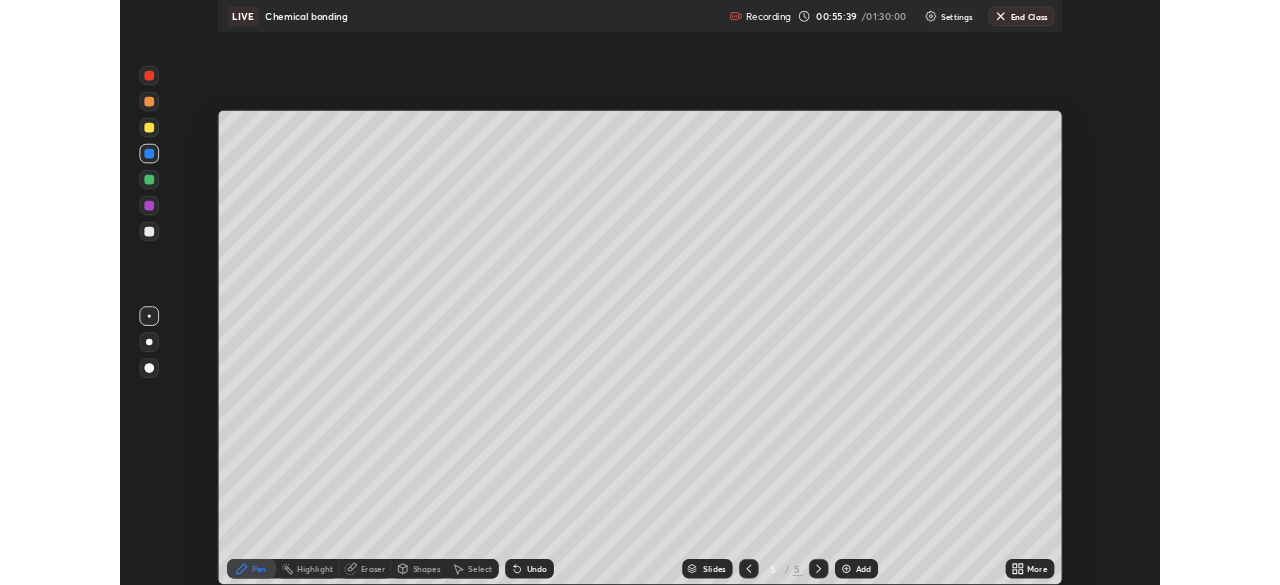 scroll, scrollTop: 585, scrollLeft: 1280, axis: both 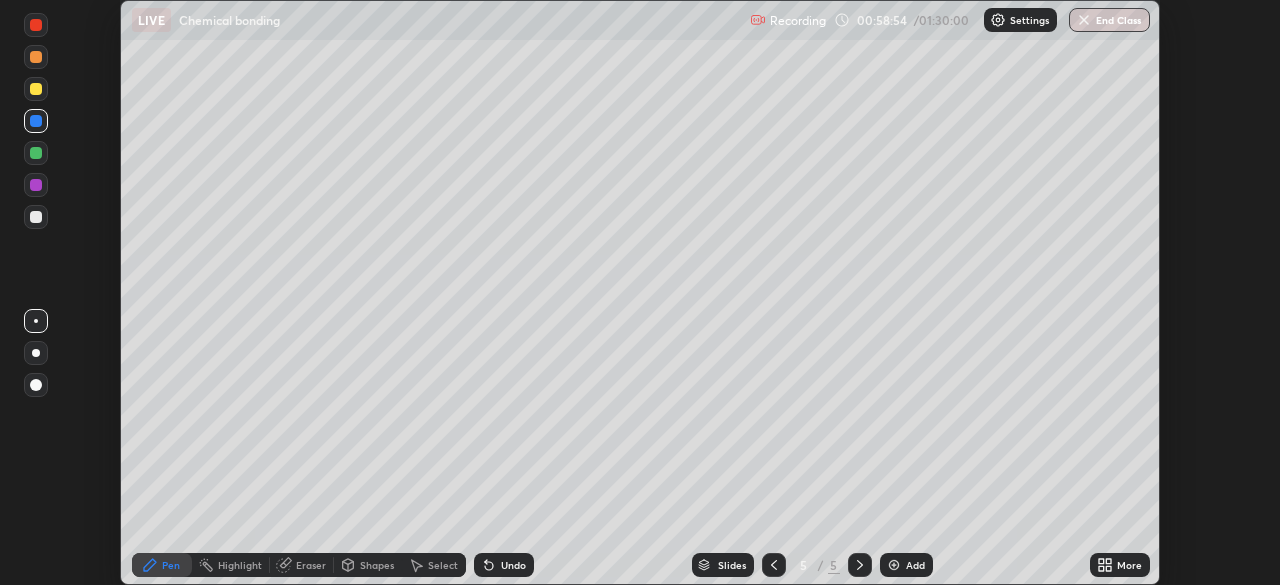 click 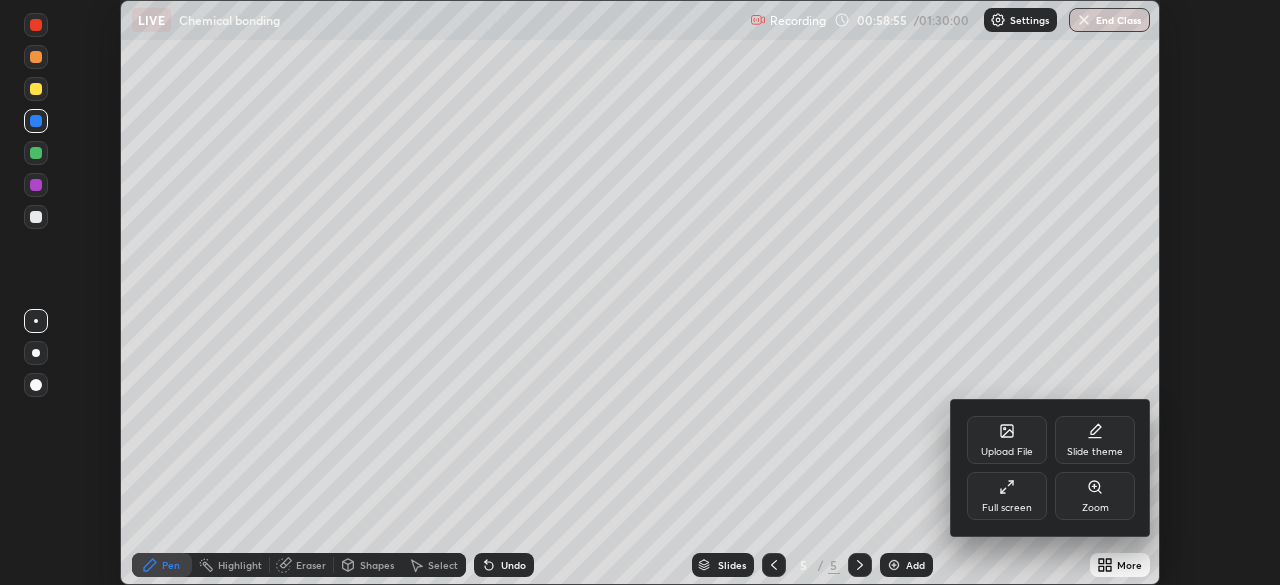 click on "Full screen" at bounding box center (1007, 496) 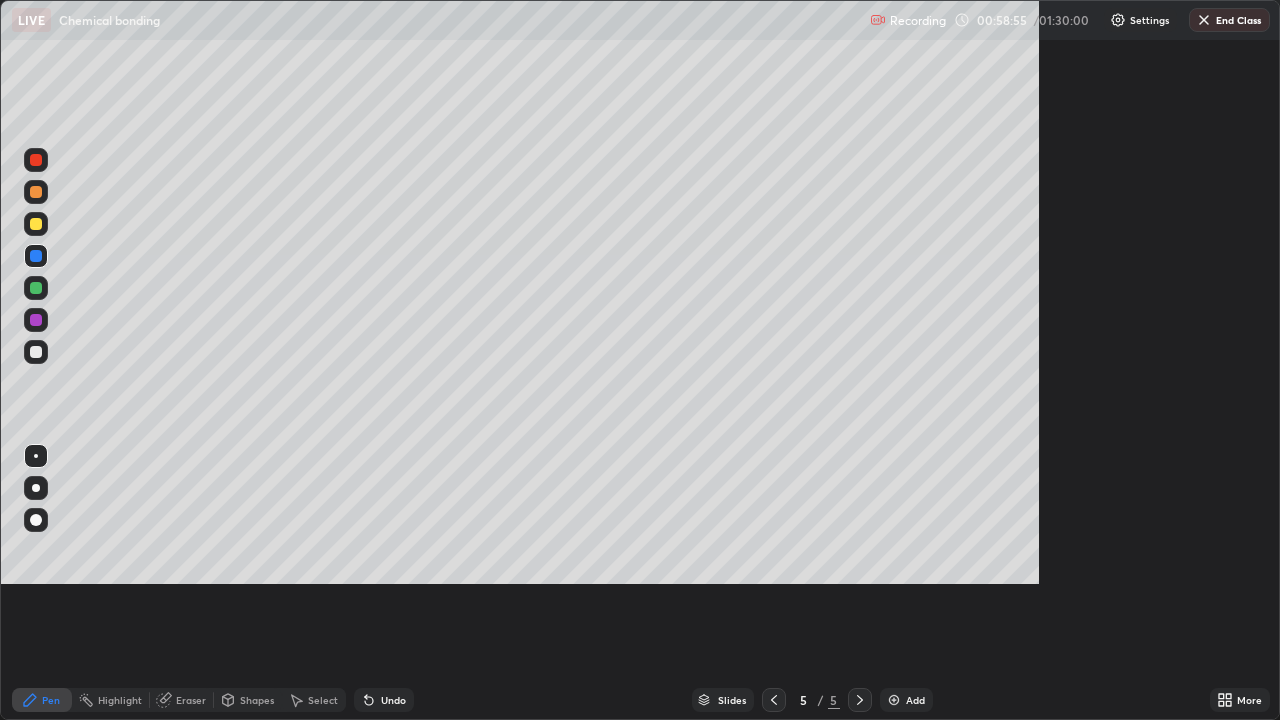 scroll, scrollTop: 99280, scrollLeft: 98720, axis: both 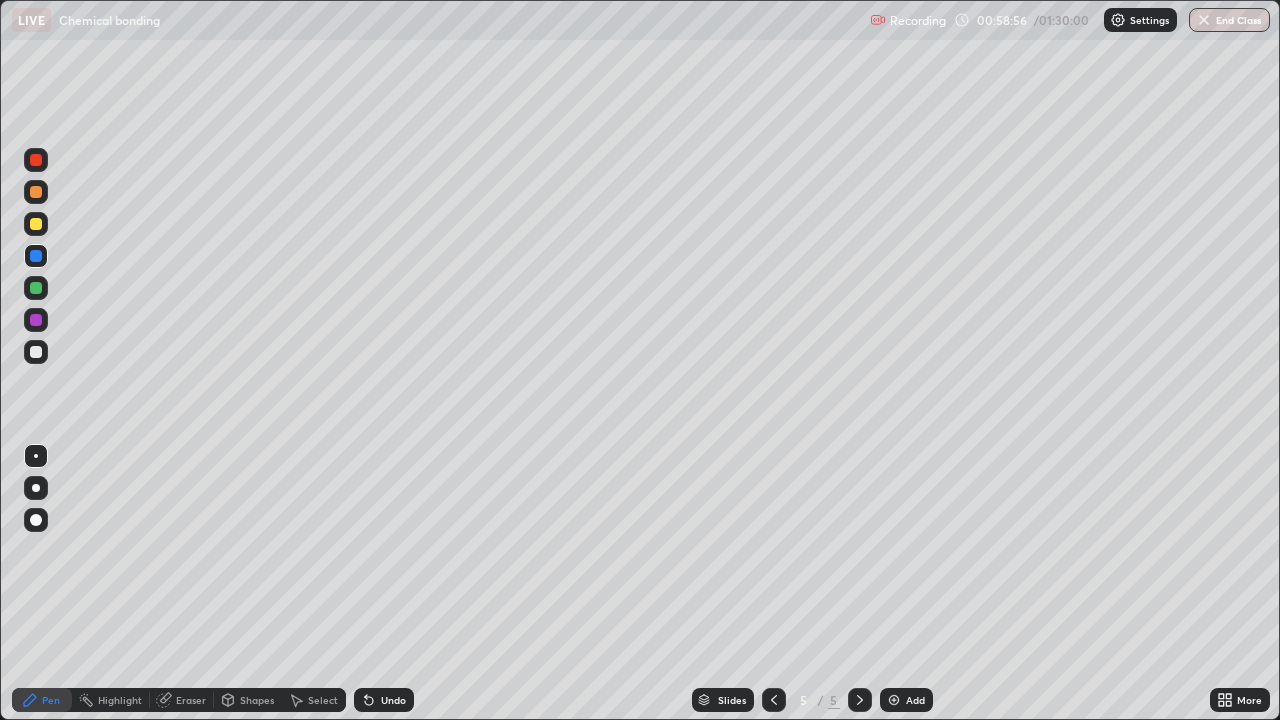 click at bounding box center (894, 700) 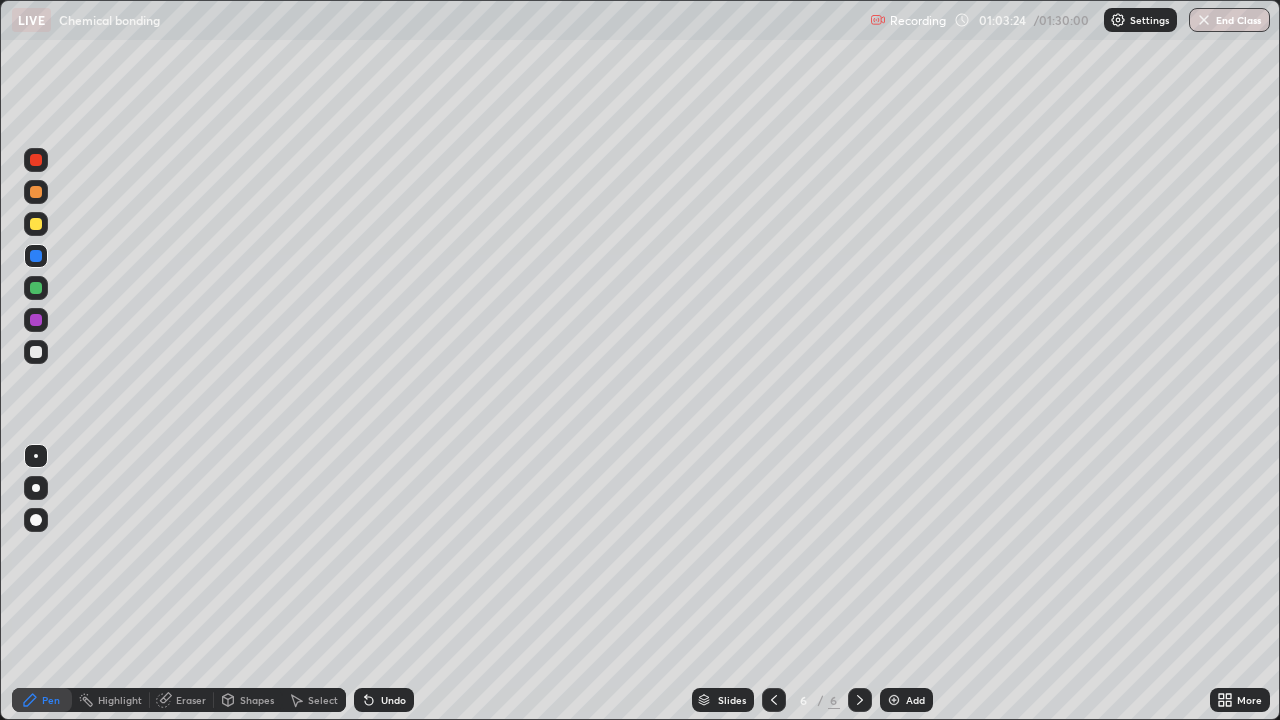 click on "Add" at bounding box center [915, 700] 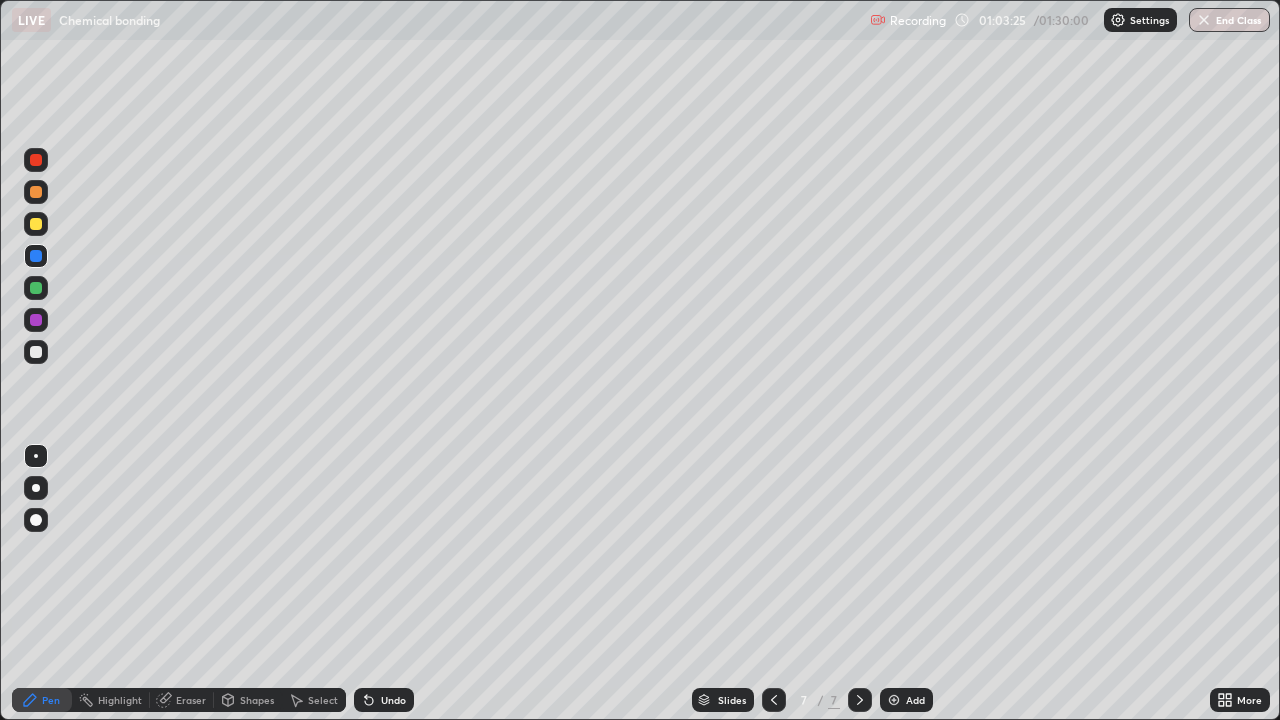 click at bounding box center (36, 352) 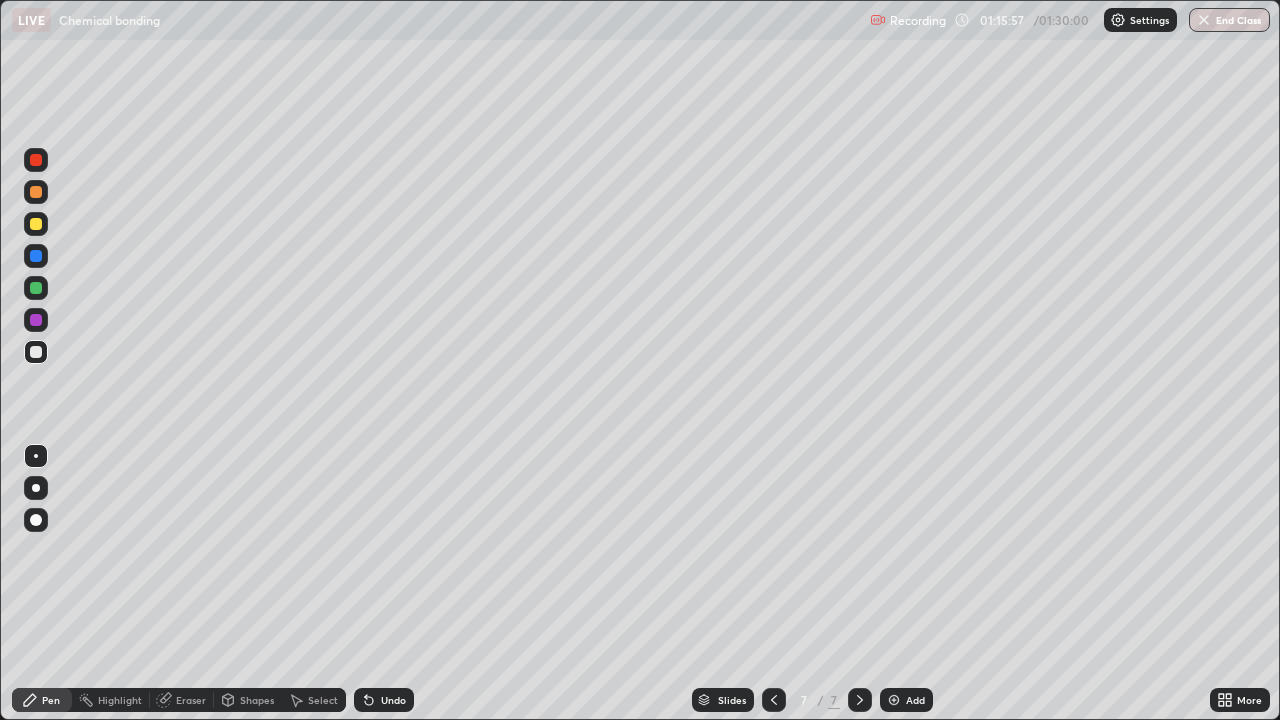 click at bounding box center [1204, 20] 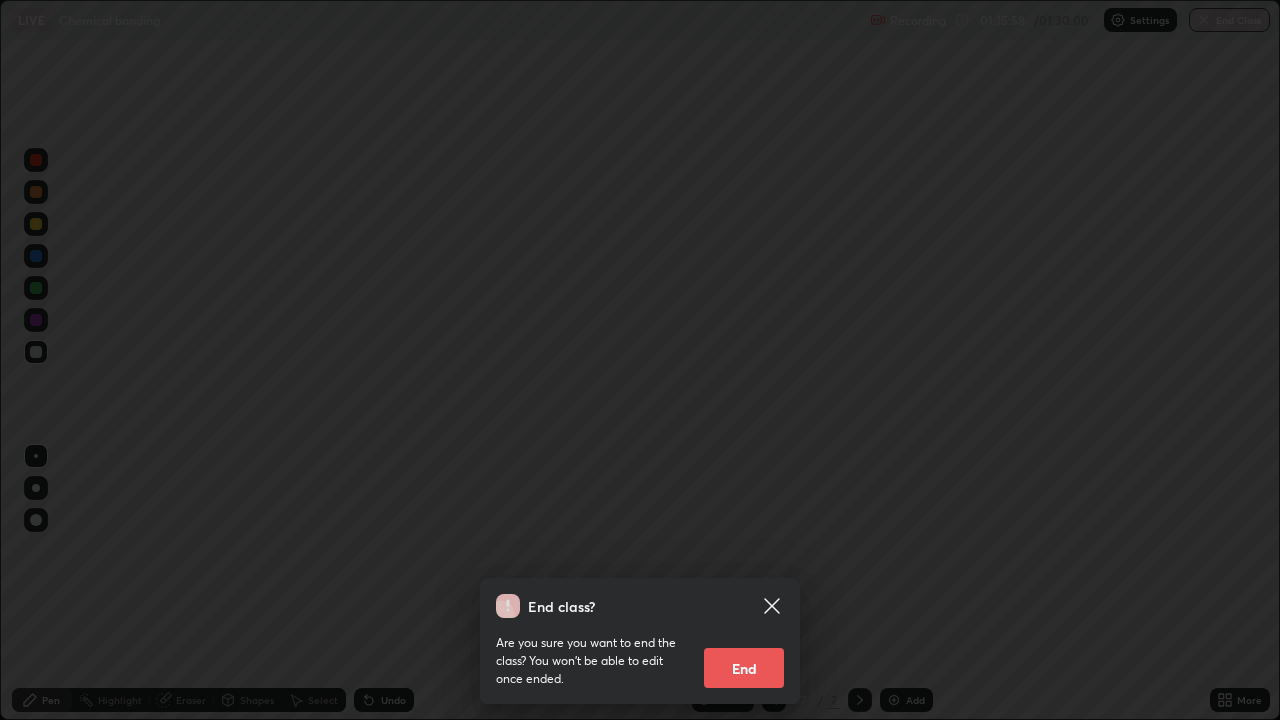 click on "End" at bounding box center [744, 668] 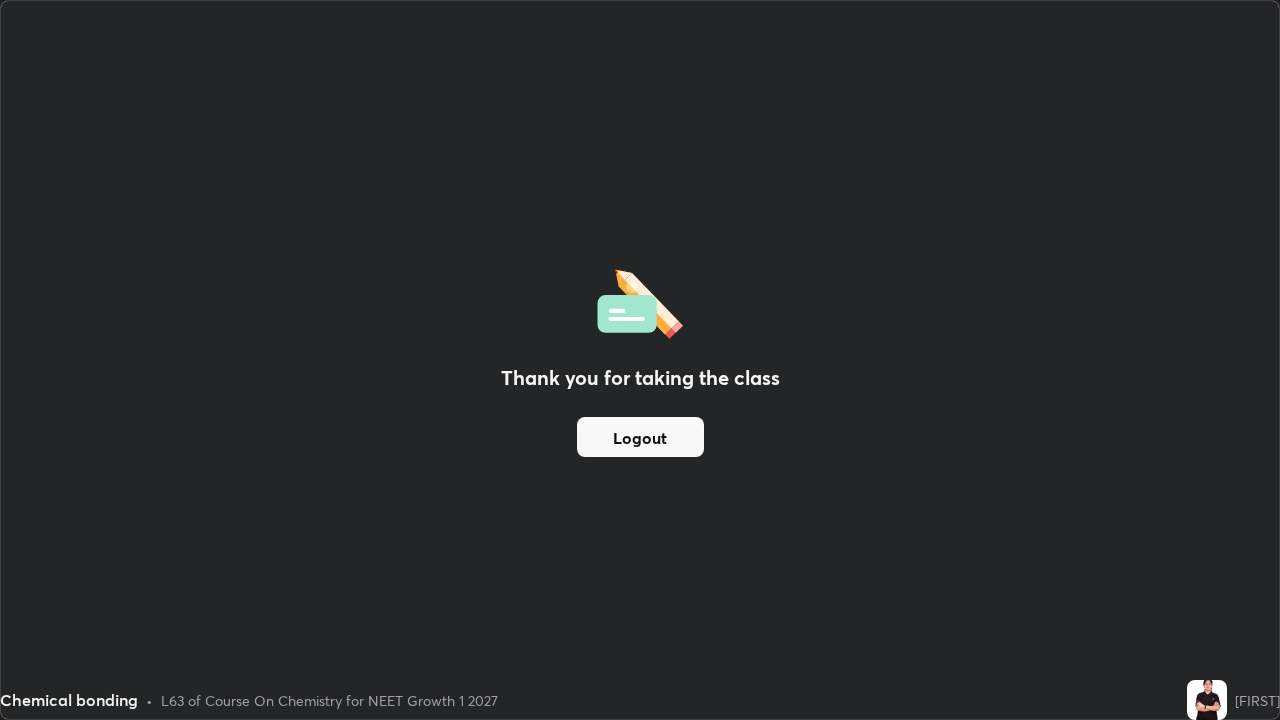 click on "Logout" at bounding box center (640, 437) 